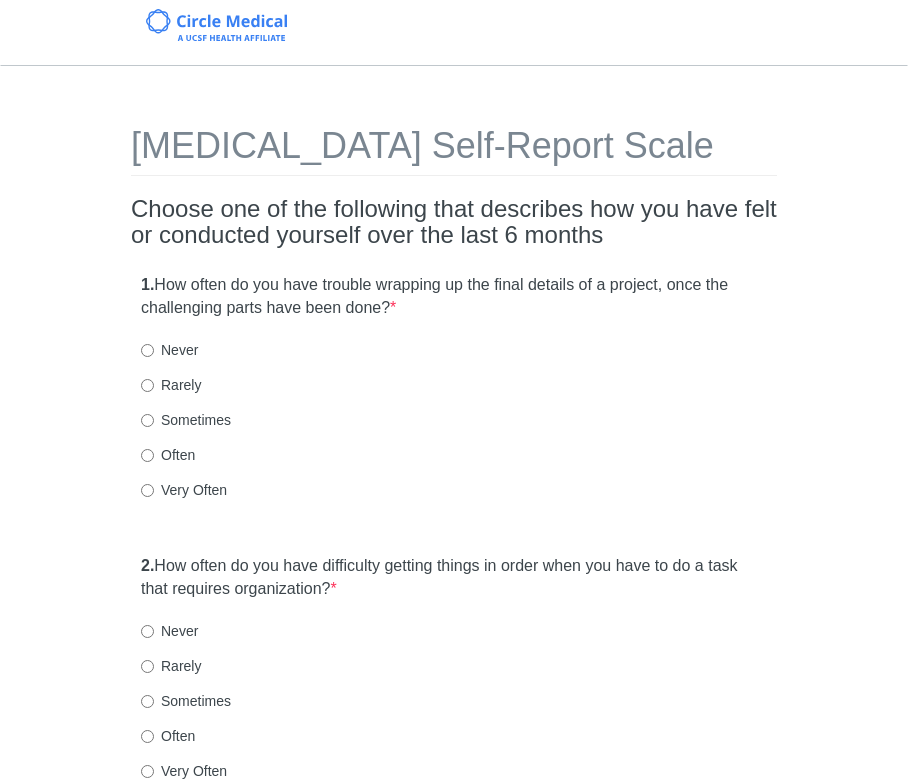 scroll, scrollTop: 0, scrollLeft: 0, axis: both 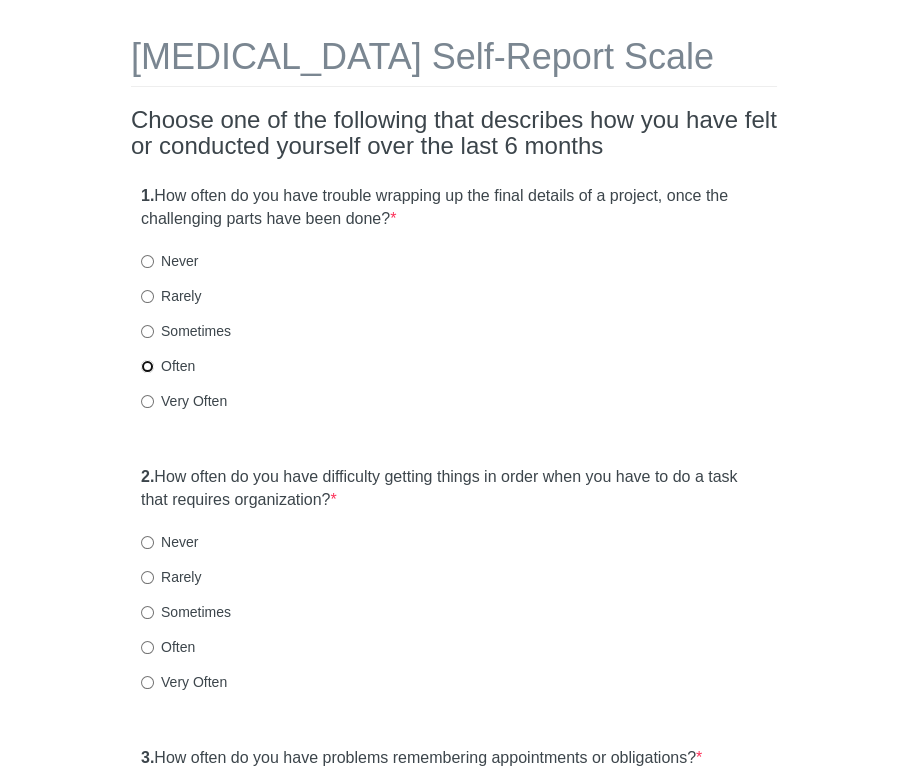 click on "Often" at bounding box center [147, 366] 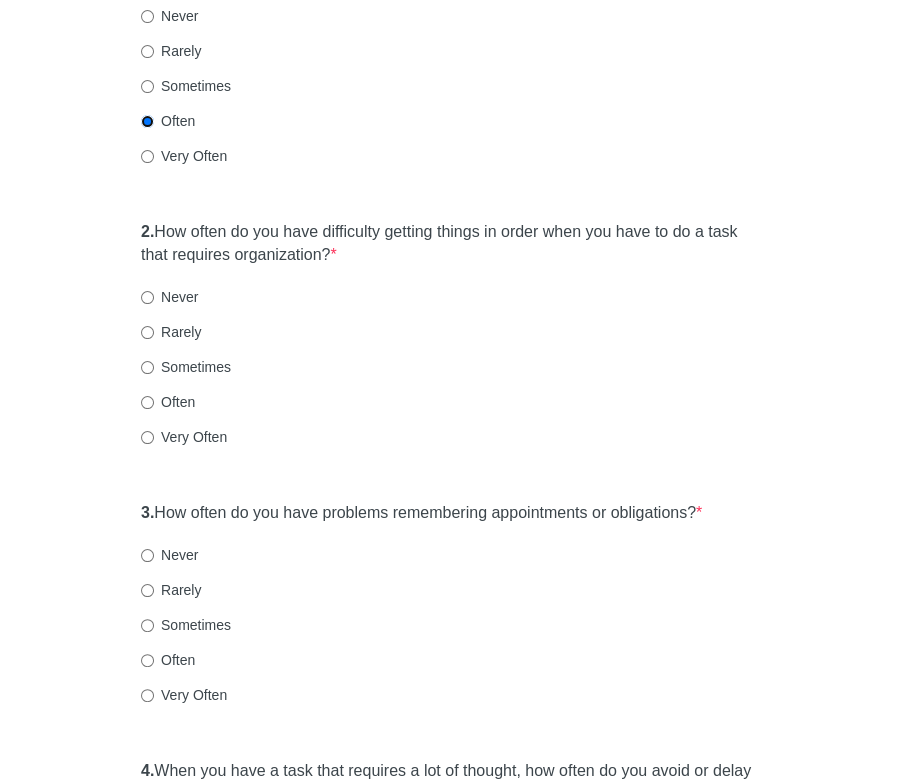 scroll, scrollTop: 363, scrollLeft: 0, axis: vertical 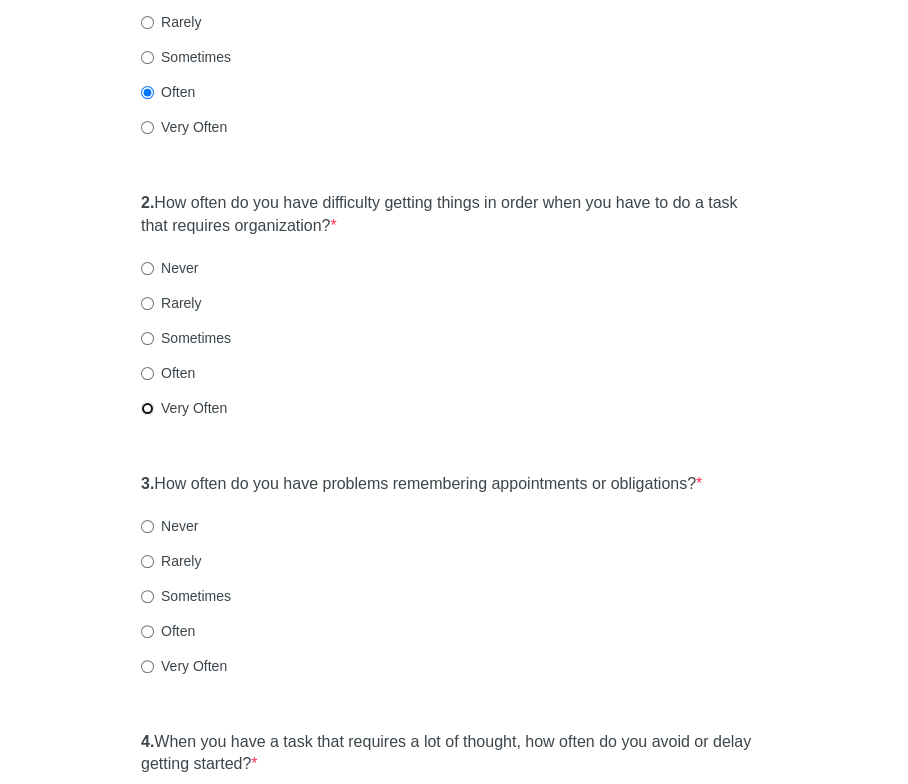 click on "Very Often" at bounding box center [147, 408] 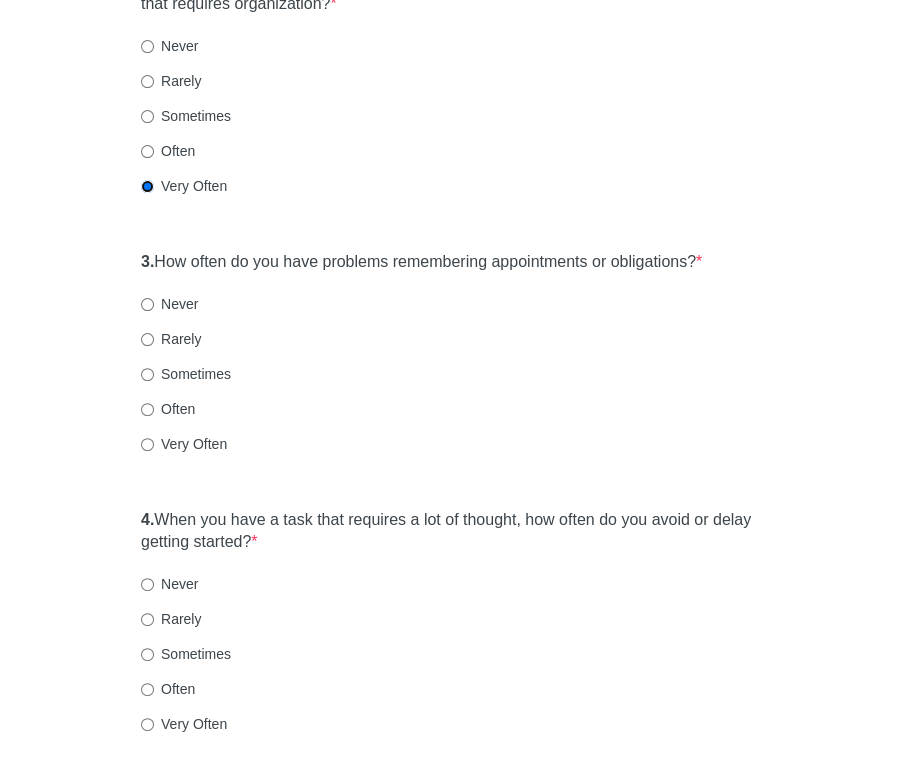 scroll, scrollTop: 595, scrollLeft: 0, axis: vertical 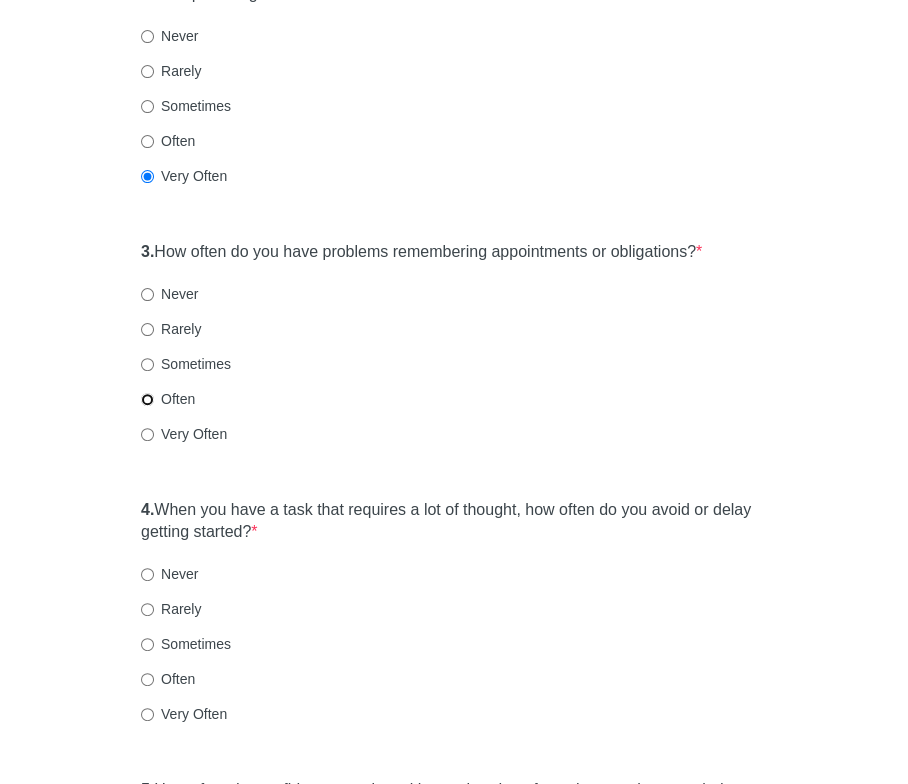 click on "Often" at bounding box center [147, 399] 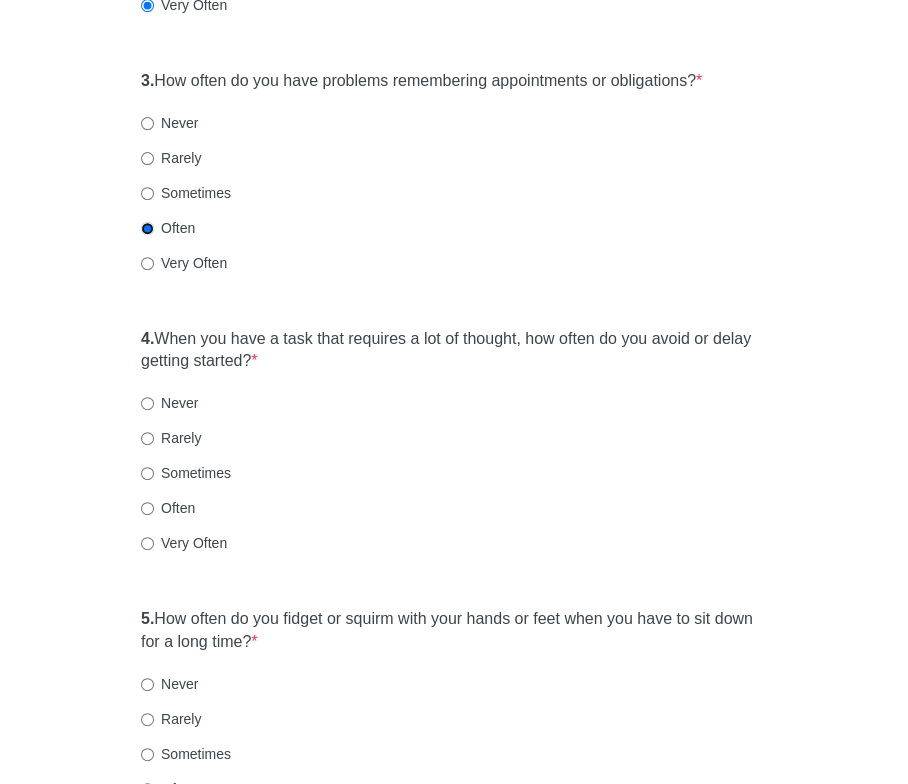 scroll, scrollTop: 781, scrollLeft: 0, axis: vertical 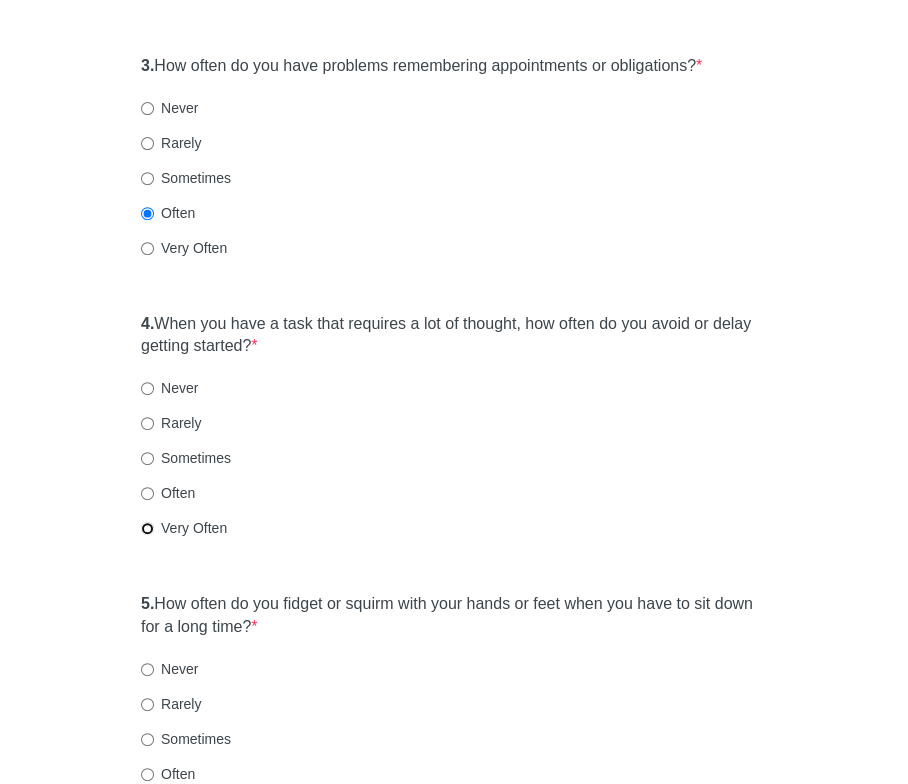 click on "Very Often" at bounding box center [147, 528] 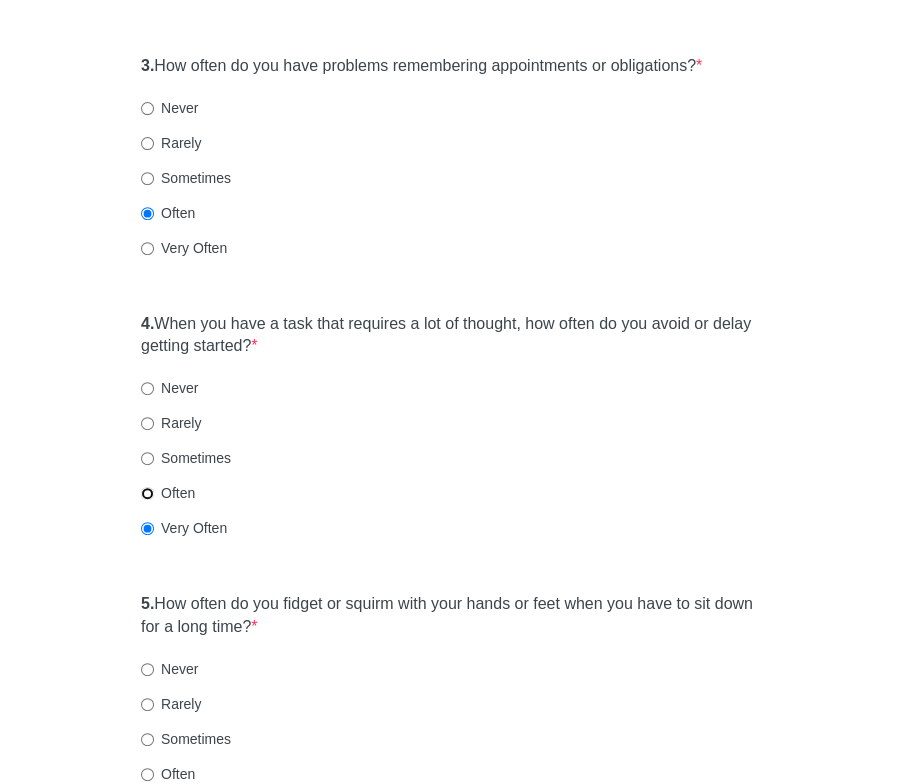 click on "Often" at bounding box center [147, 493] 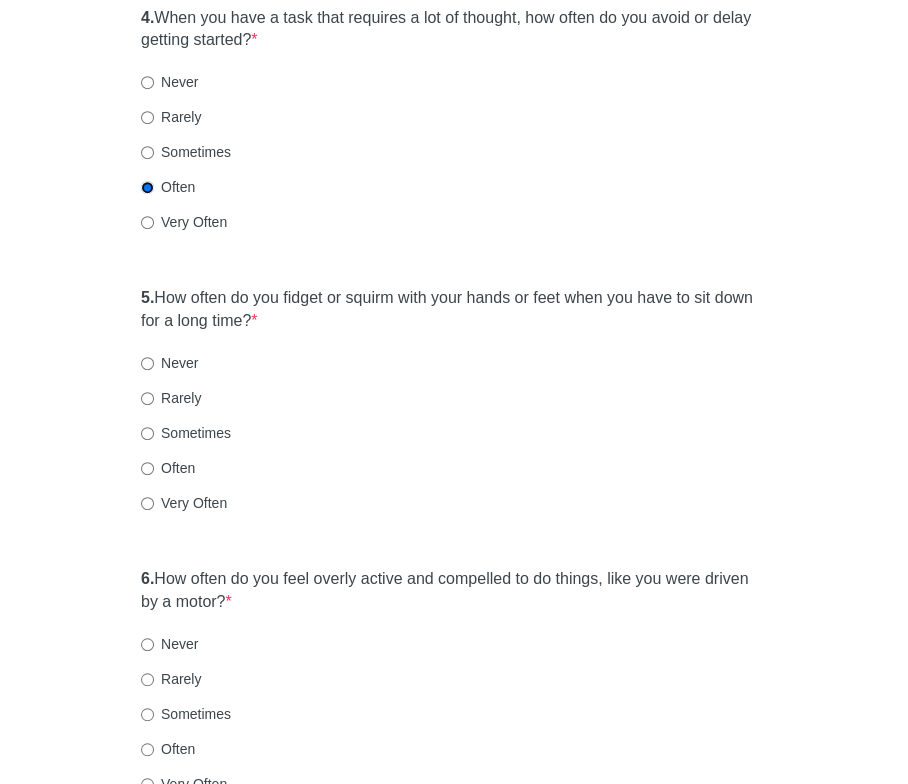 scroll, scrollTop: 1092, scrollLeft: 0, axis: vertical 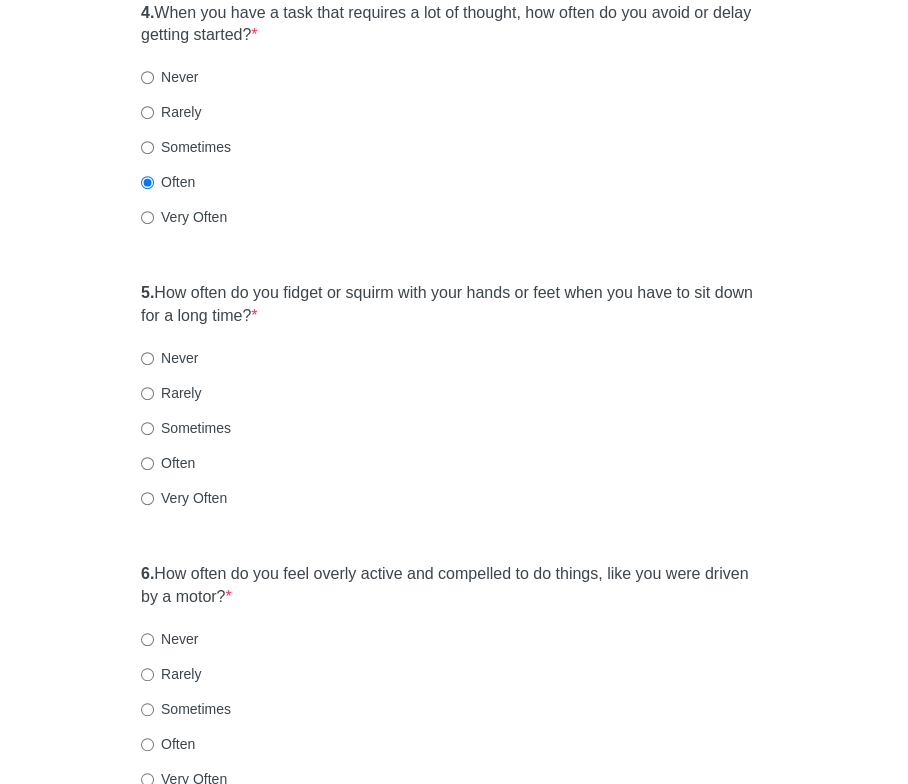 click on "Often" at bounding box center (168, 463) 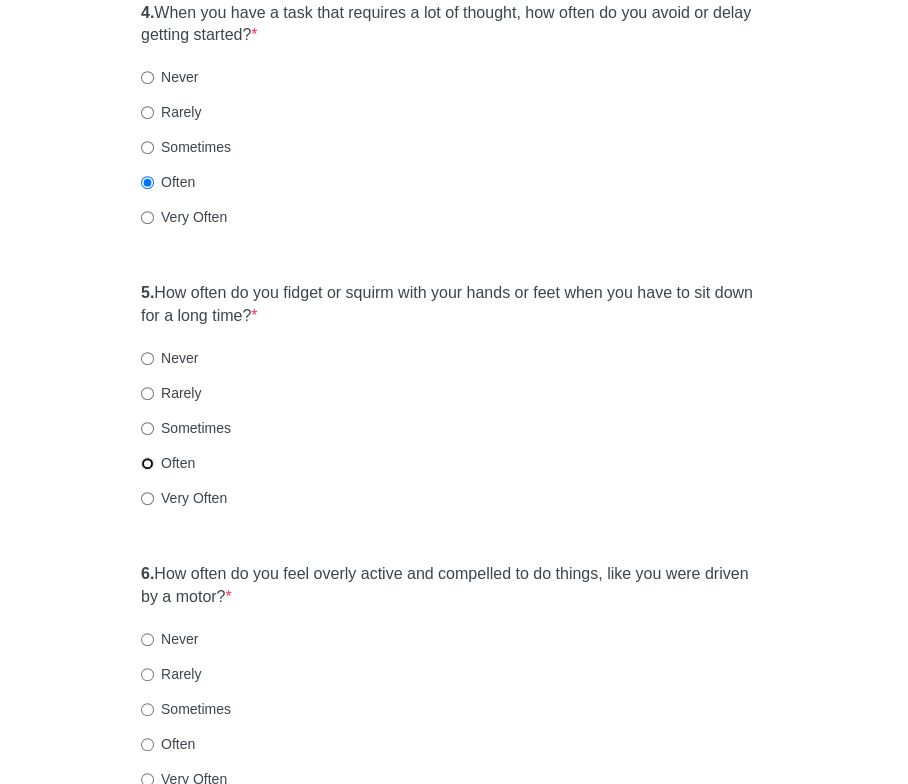 click on "Often" at bounding box center (147, 463) 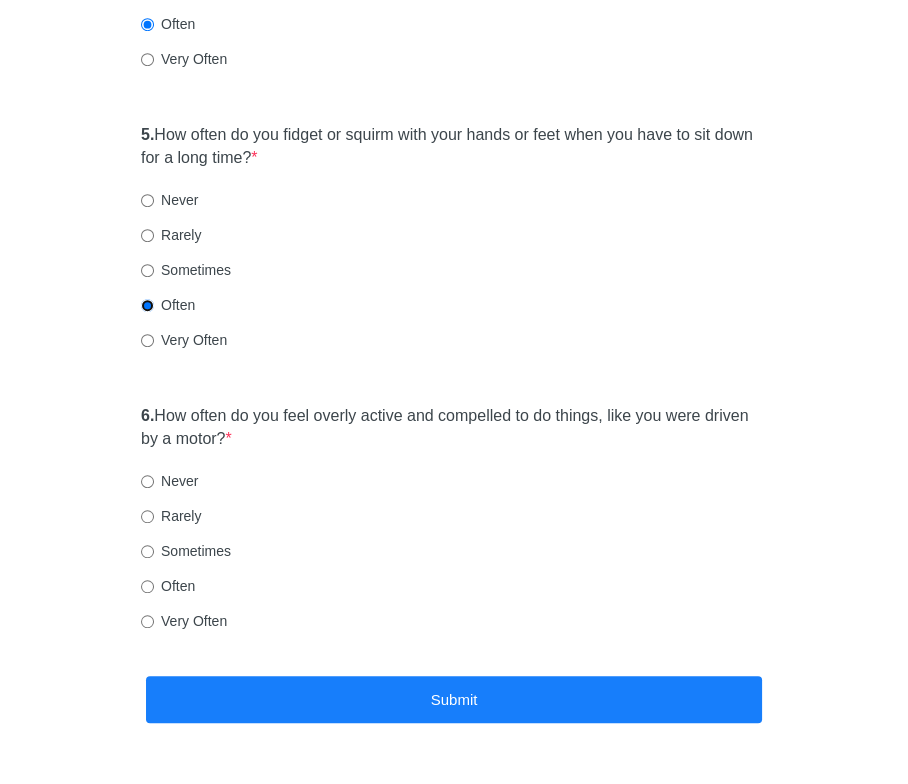 scroll, scrollTop: 1256, scrollLeft: 0, axis: vertical 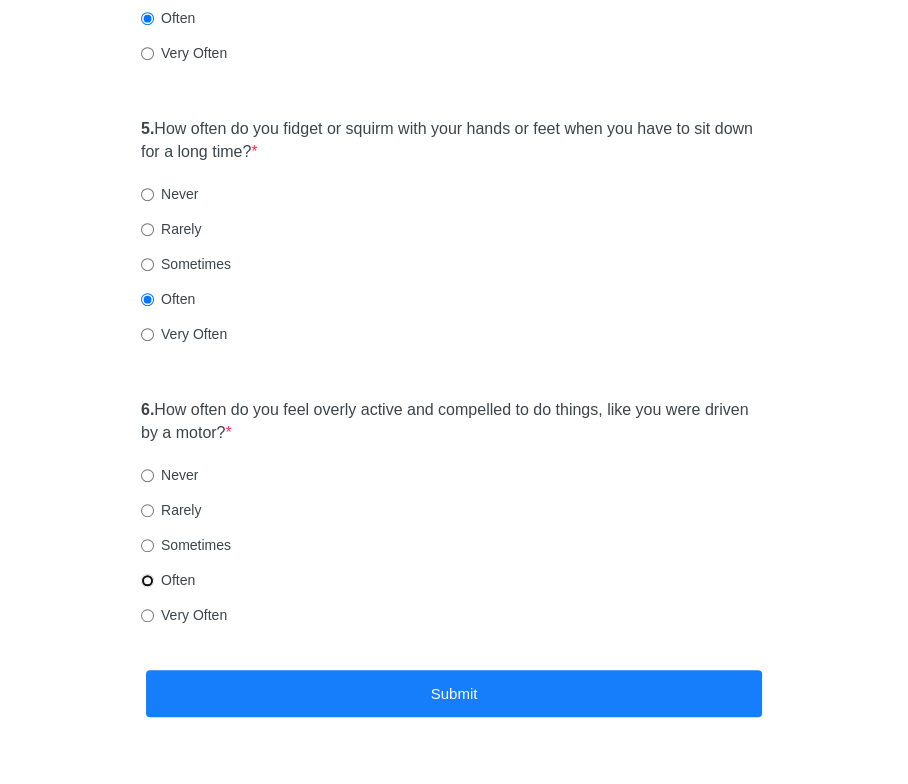 click on "Often" at bounding box center (147, 580) 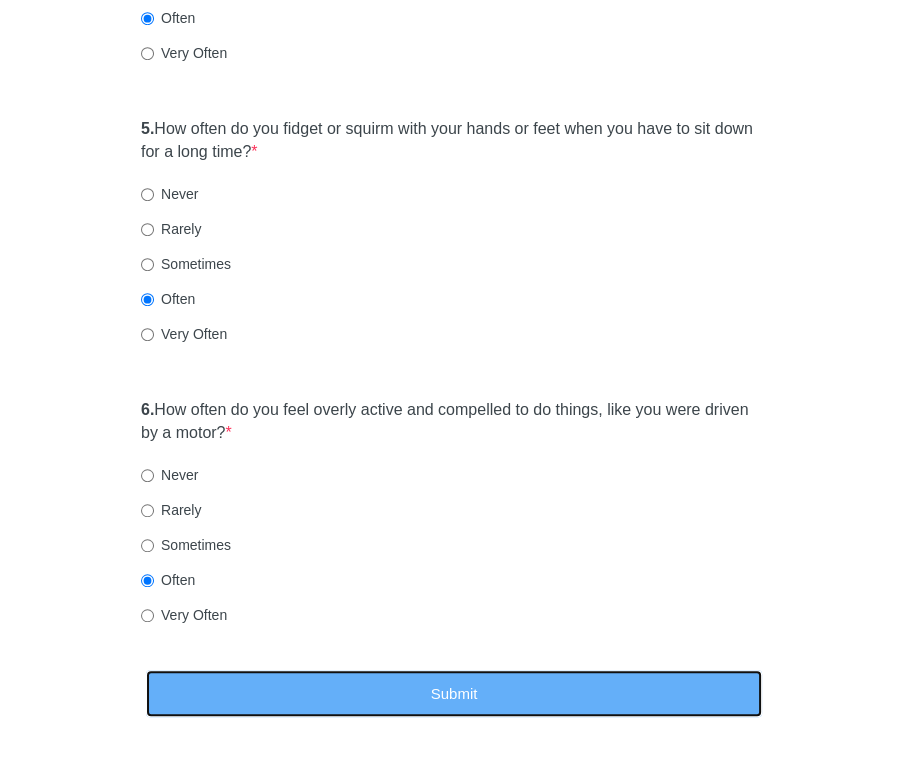 click on "Submit" at bounding box center [454, 693] 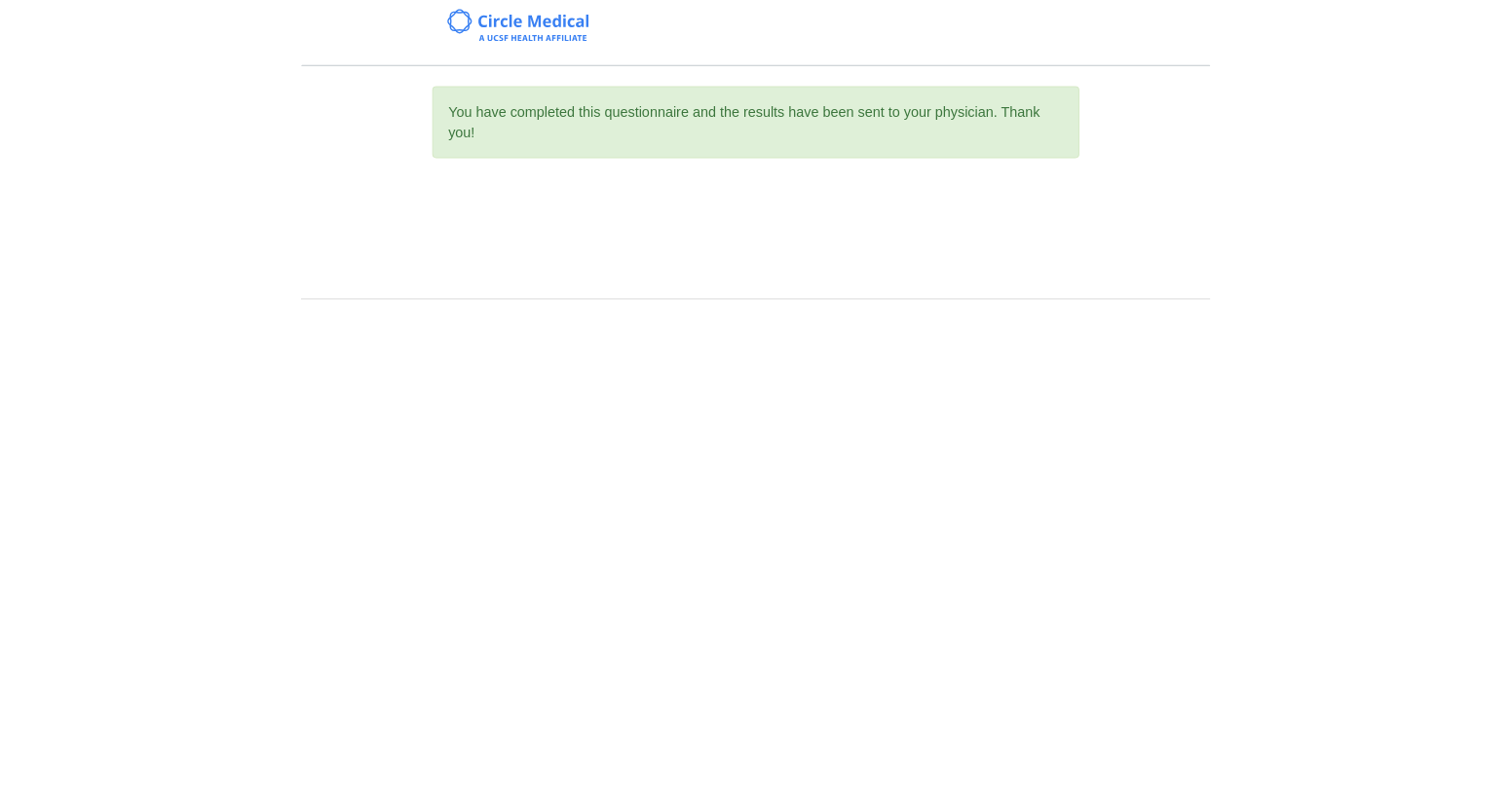 scroll, scrollTop: 0, scrollLeft: 0, axis: both 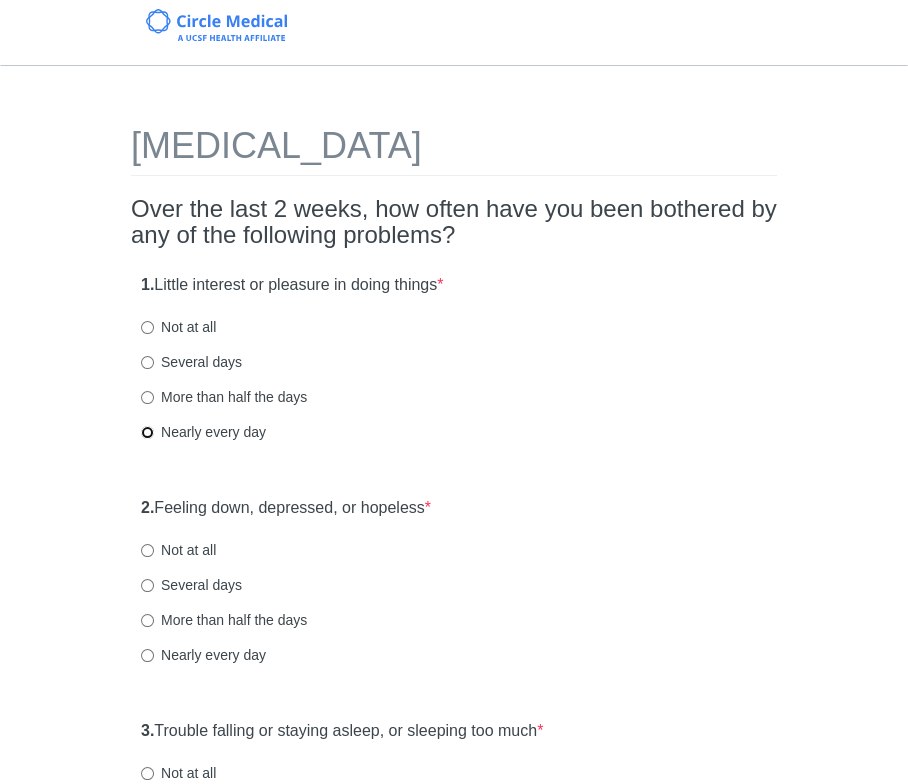 click on "Nearly every day" at bounding box center [147, 432] 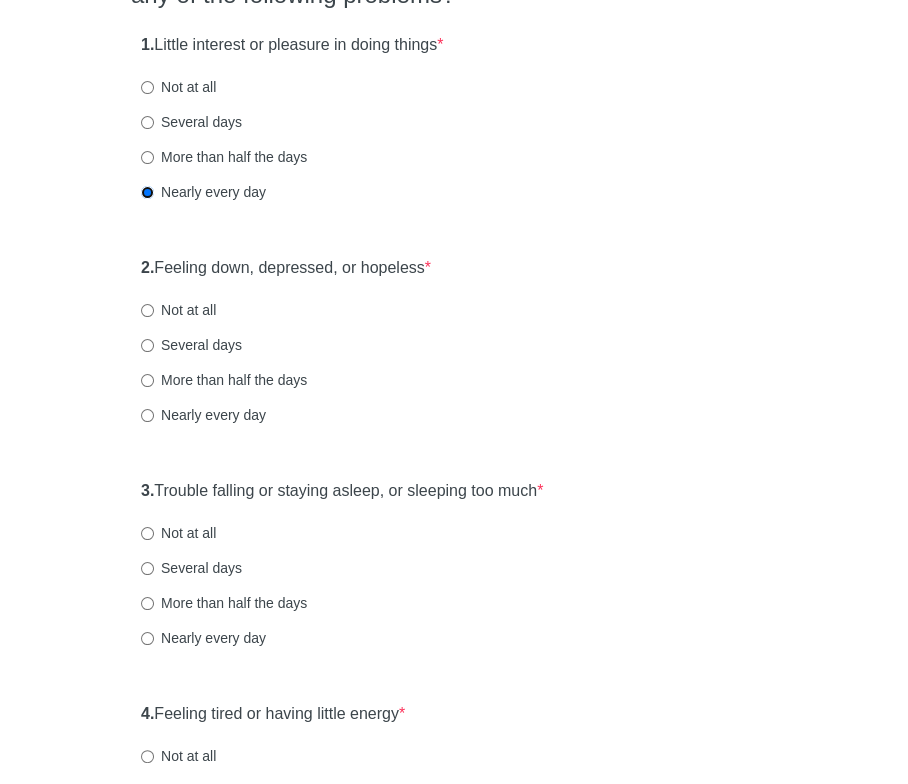 scroll, scrollTop: 250, scrollLeft: 0, axis: vertical 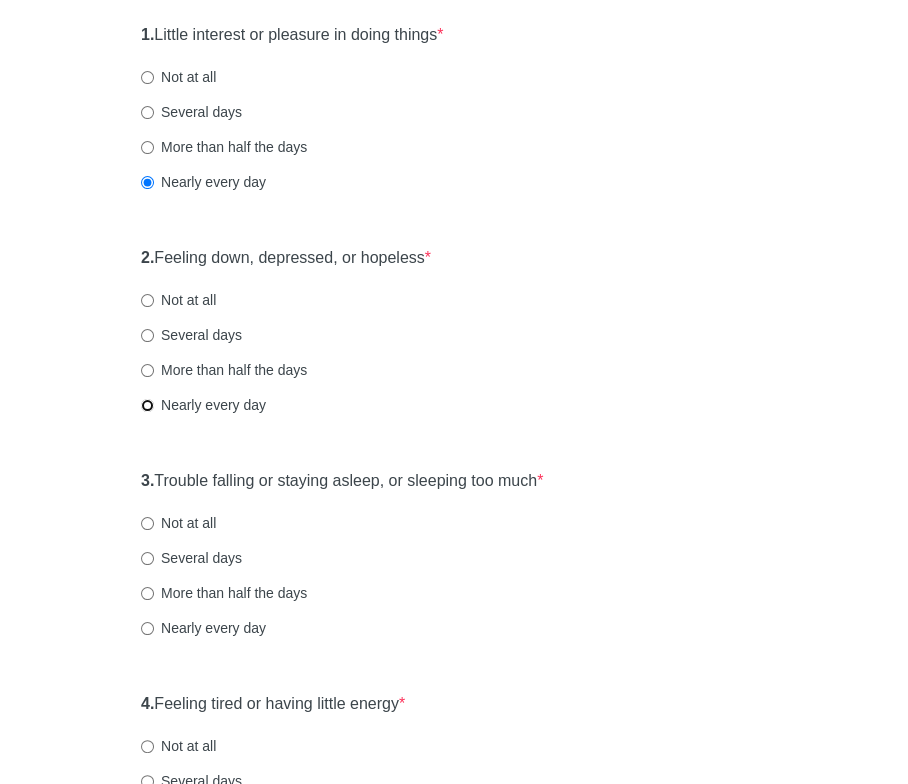 click on "Nearly every day" at bounding box center [147, 405] 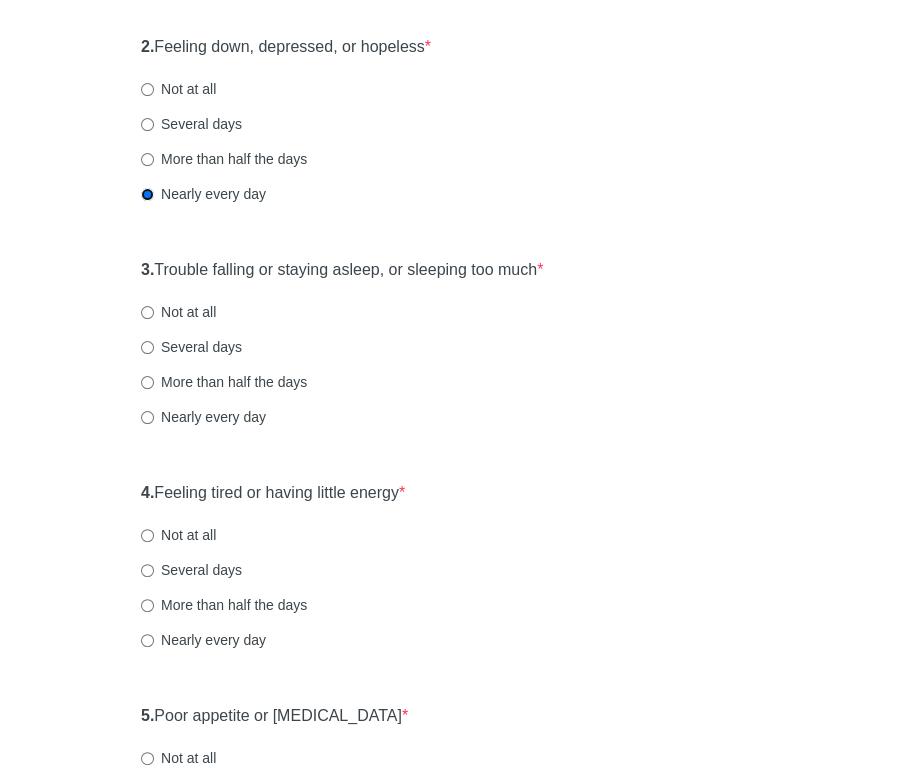 scroll, scrollTop: 465, scrollLeft: 0, axis: vertical 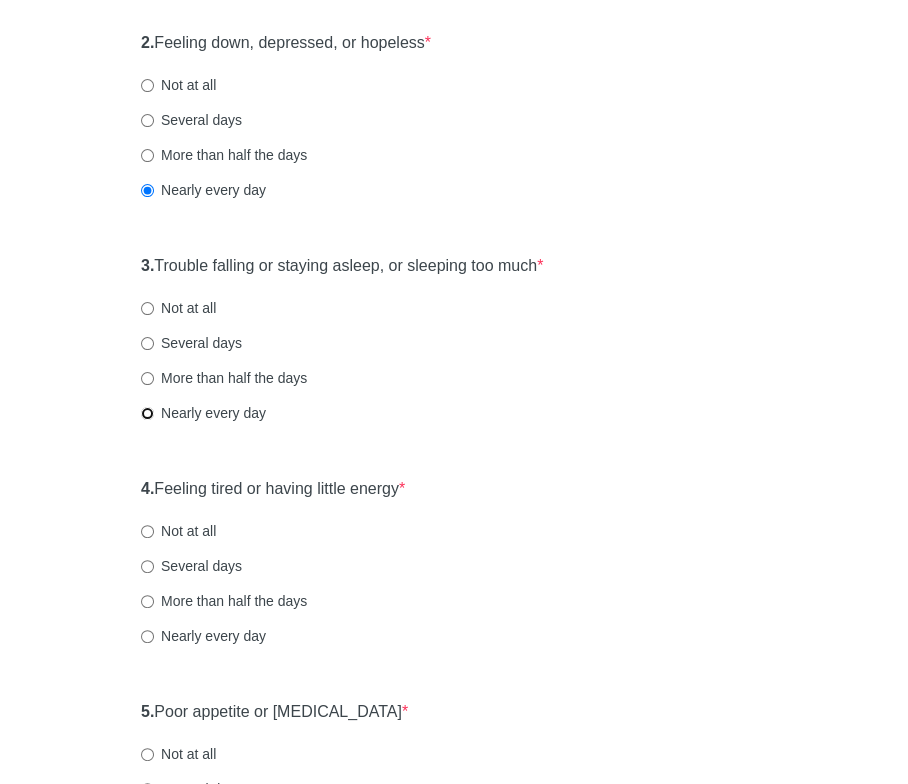 click on "Nearly every day" at bounding box center (147, 413) 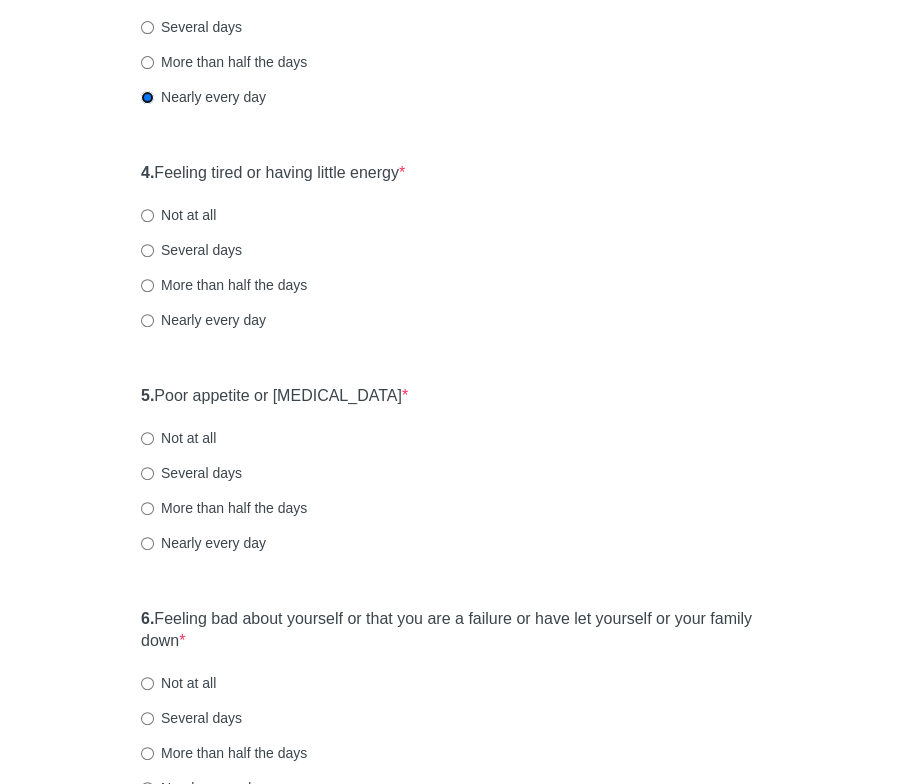 scroll, scrollTop: 789, scrollLeft: 0, axis: vertical 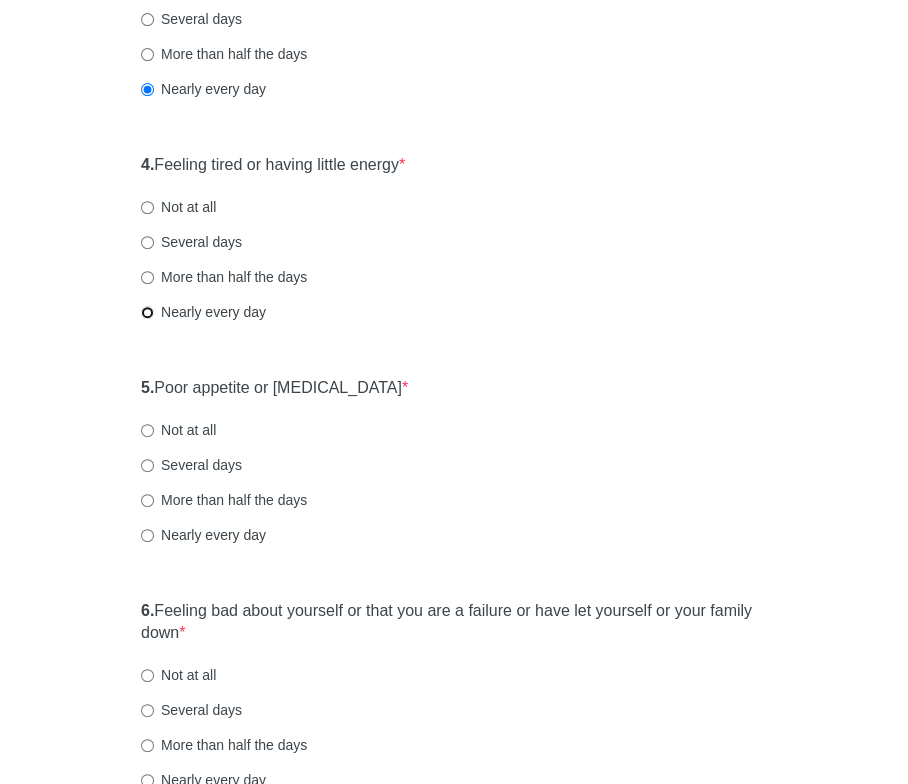 click on "Nearly every day" at bounding box center [147, 312] 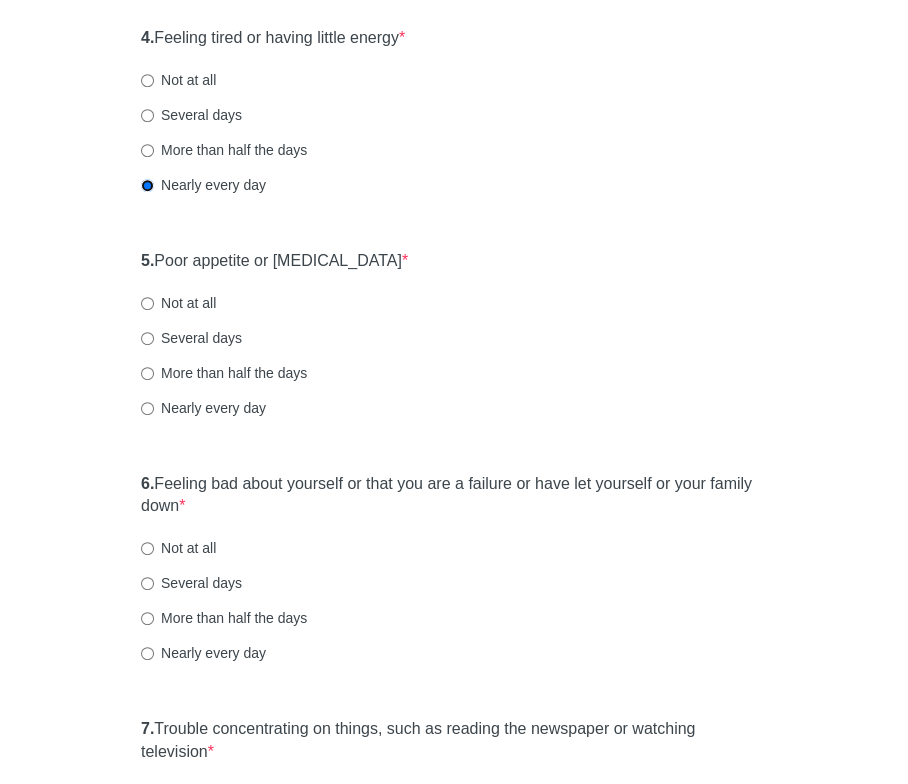 scroll, scrollTop: 955, scrollLeft: 0, axis: vertical 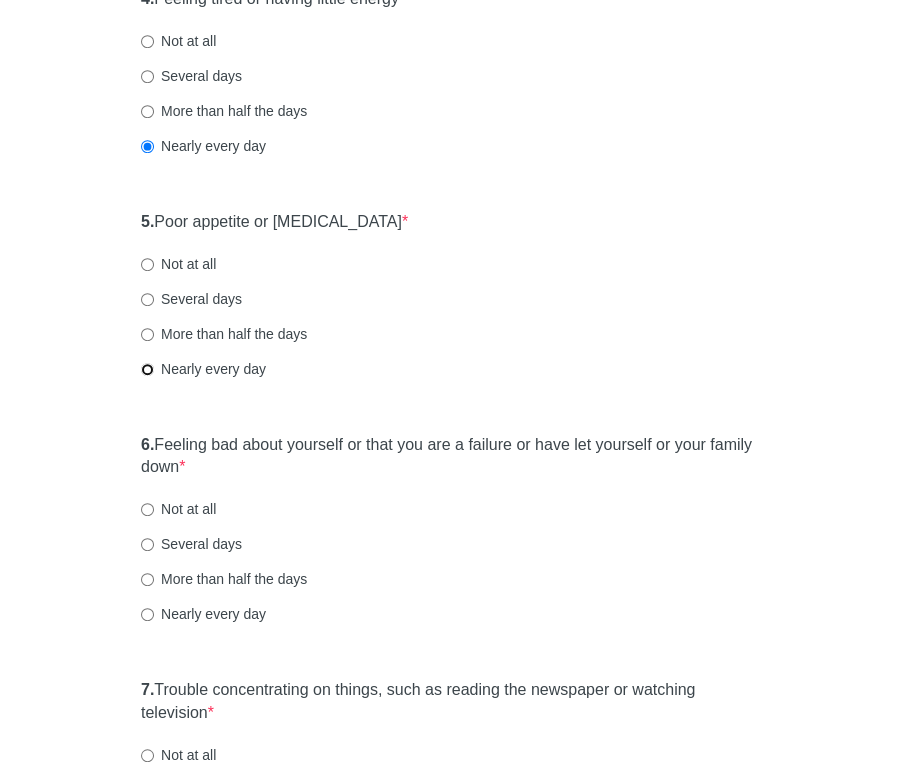 click on "Nearly every day" at bounding box center [147, 369] 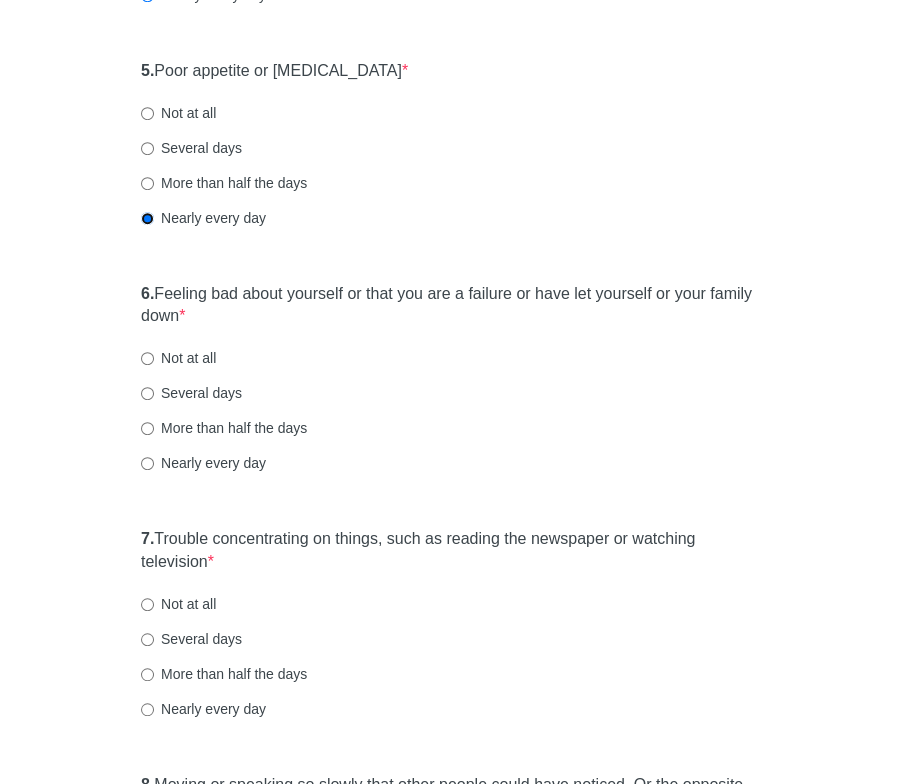 scroll, scrollTop: 1128, scrollLeft: 0, axis: vertical 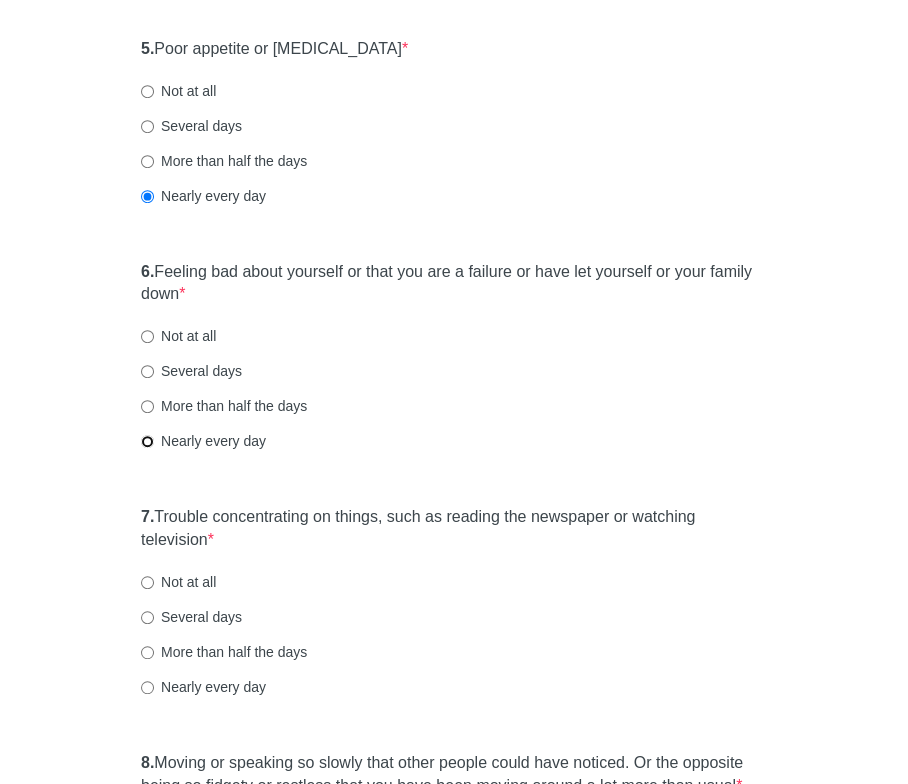 click on "Nearly every day" at bounding box center [147, 441] 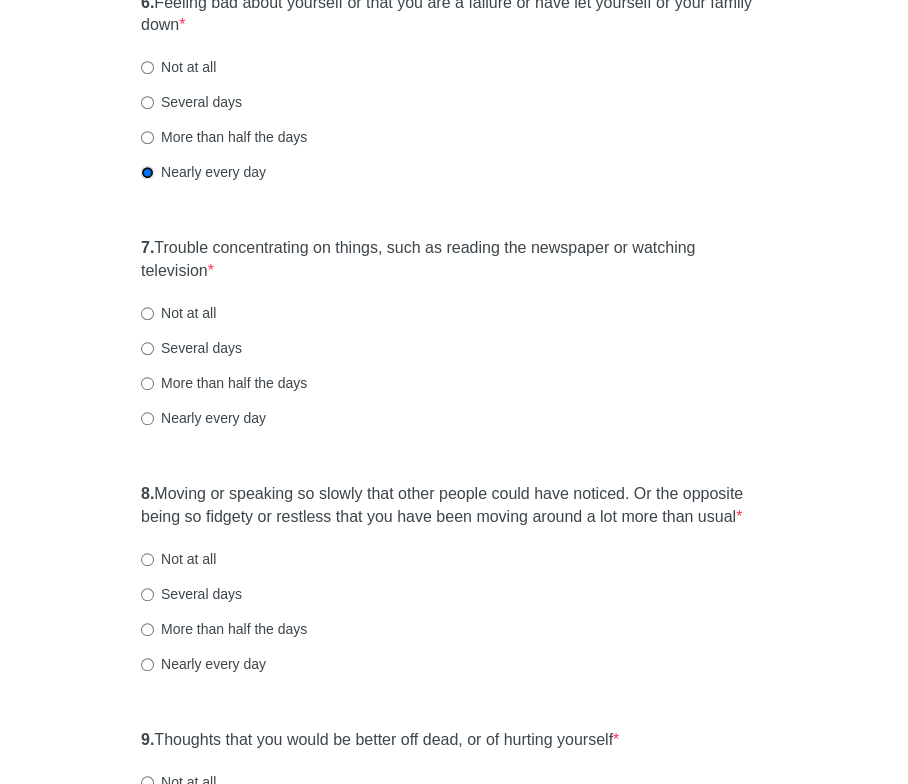 scroll, scrollTop: 1412, scrollLeft: 0, axis: vertical 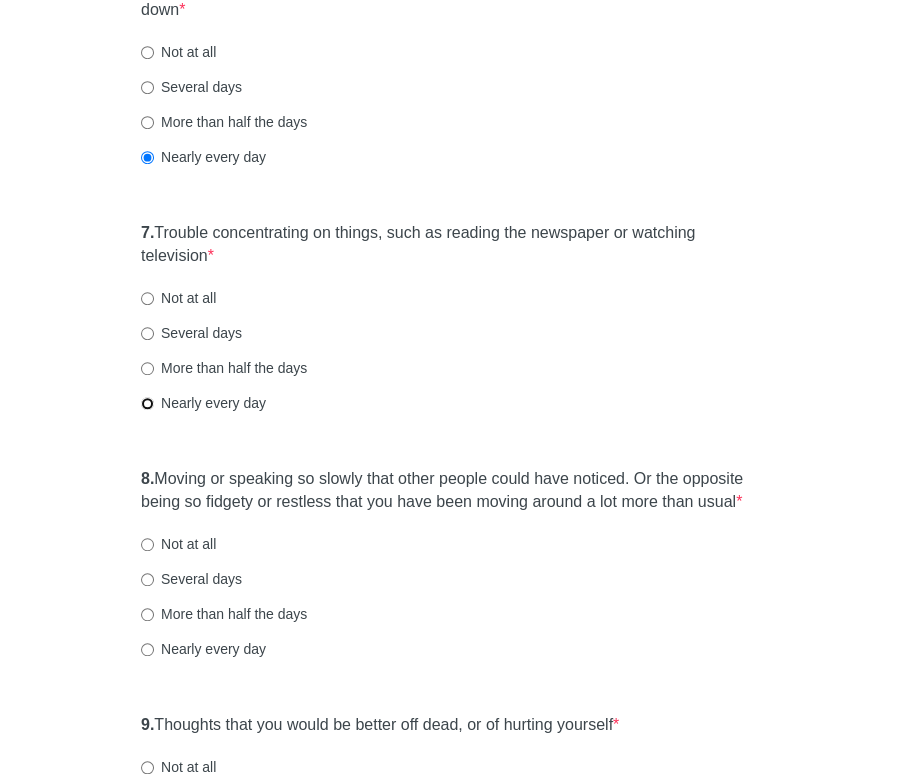 click on "Nearly every day" at bounding box center (147, 403) 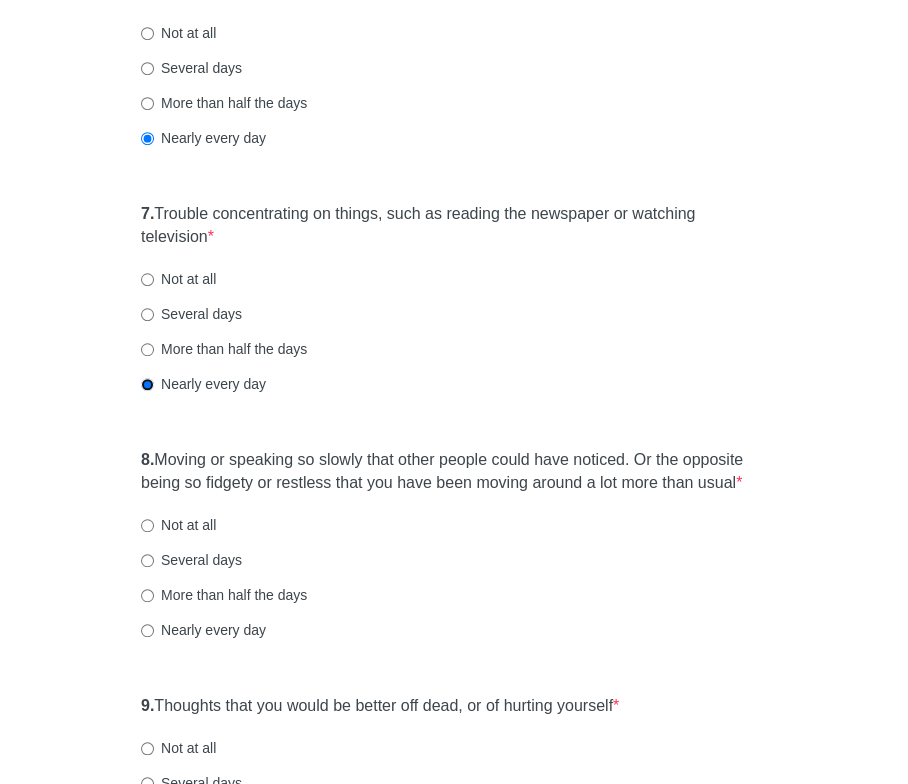 scroll, scrollTop: 1439, scrollLeft: 0, axis: vertical 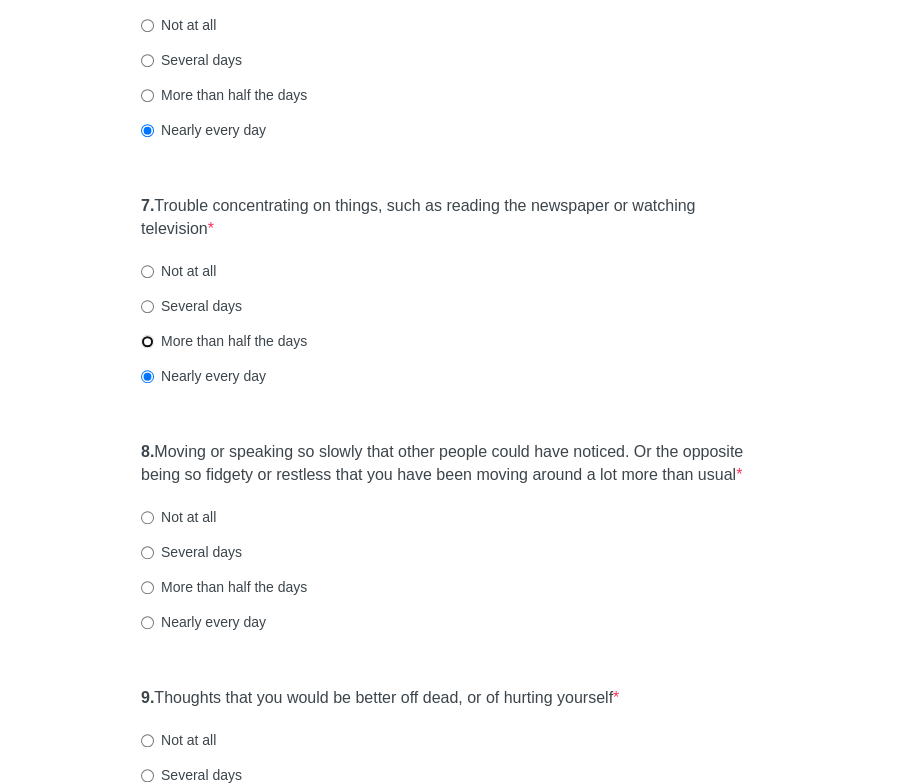 click on "More than half the days" at bounding box center (147, 341) 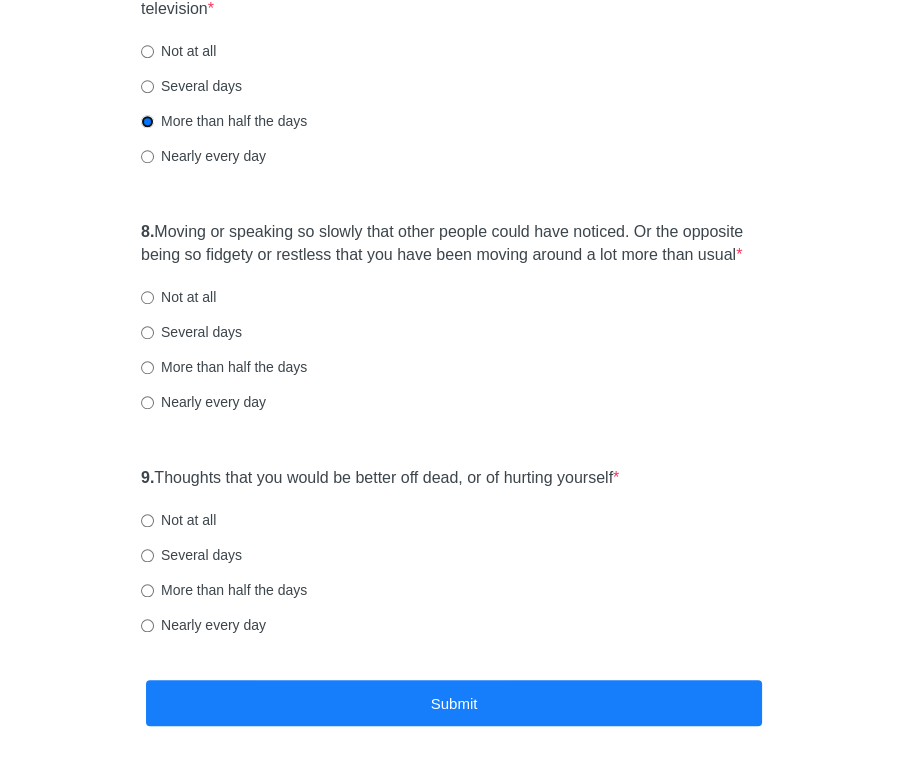 scroll, scrollTop: 1668, scrollLeft: 0, axis: vertical 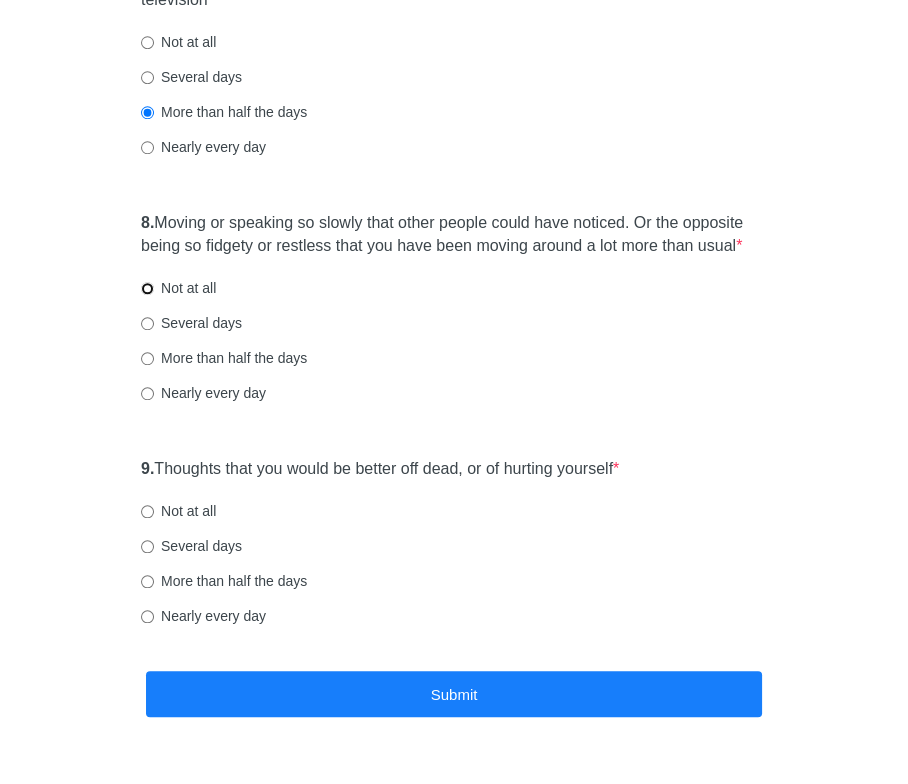 click on "Not at all" at bounding box center [147, 288] 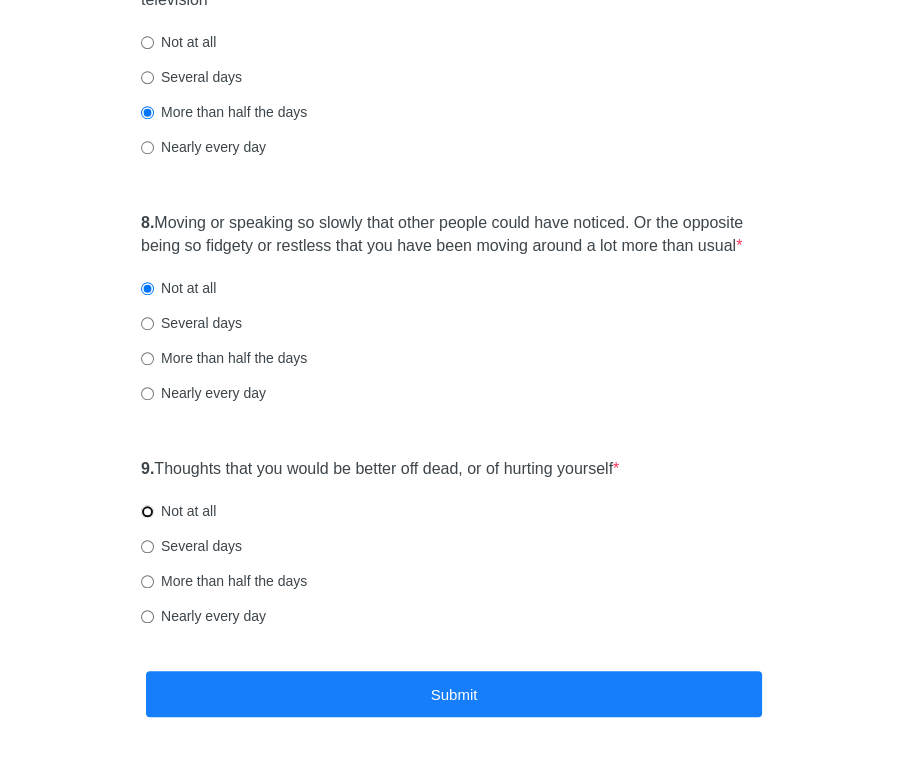 click on "Not at all" at bounding box center (147, 511) 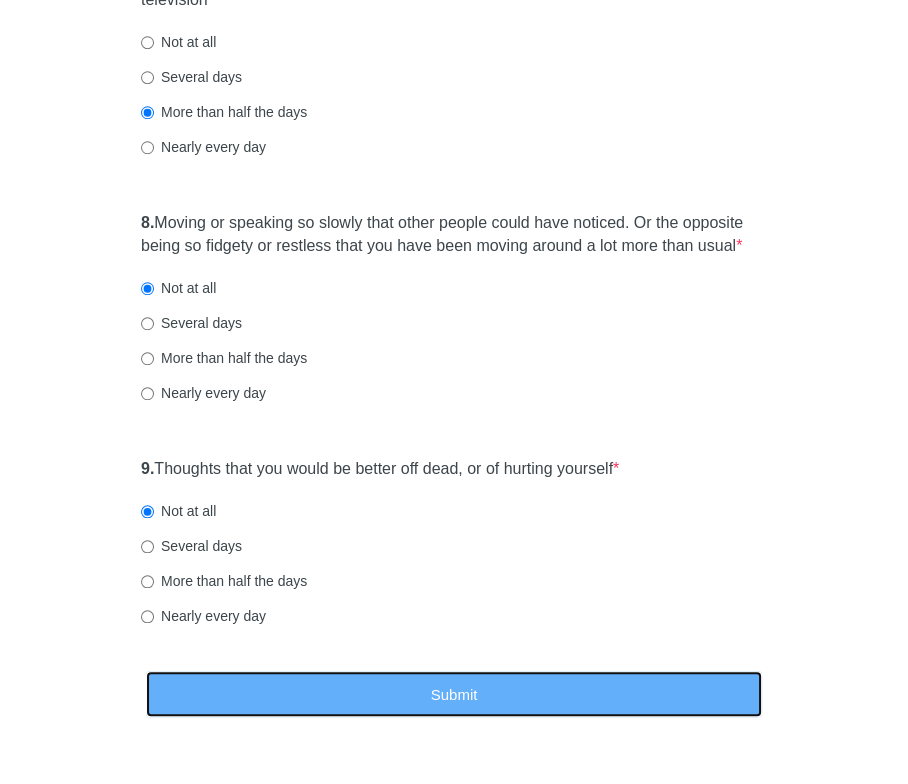 click on "Submit" at bounding box center [454, 694] 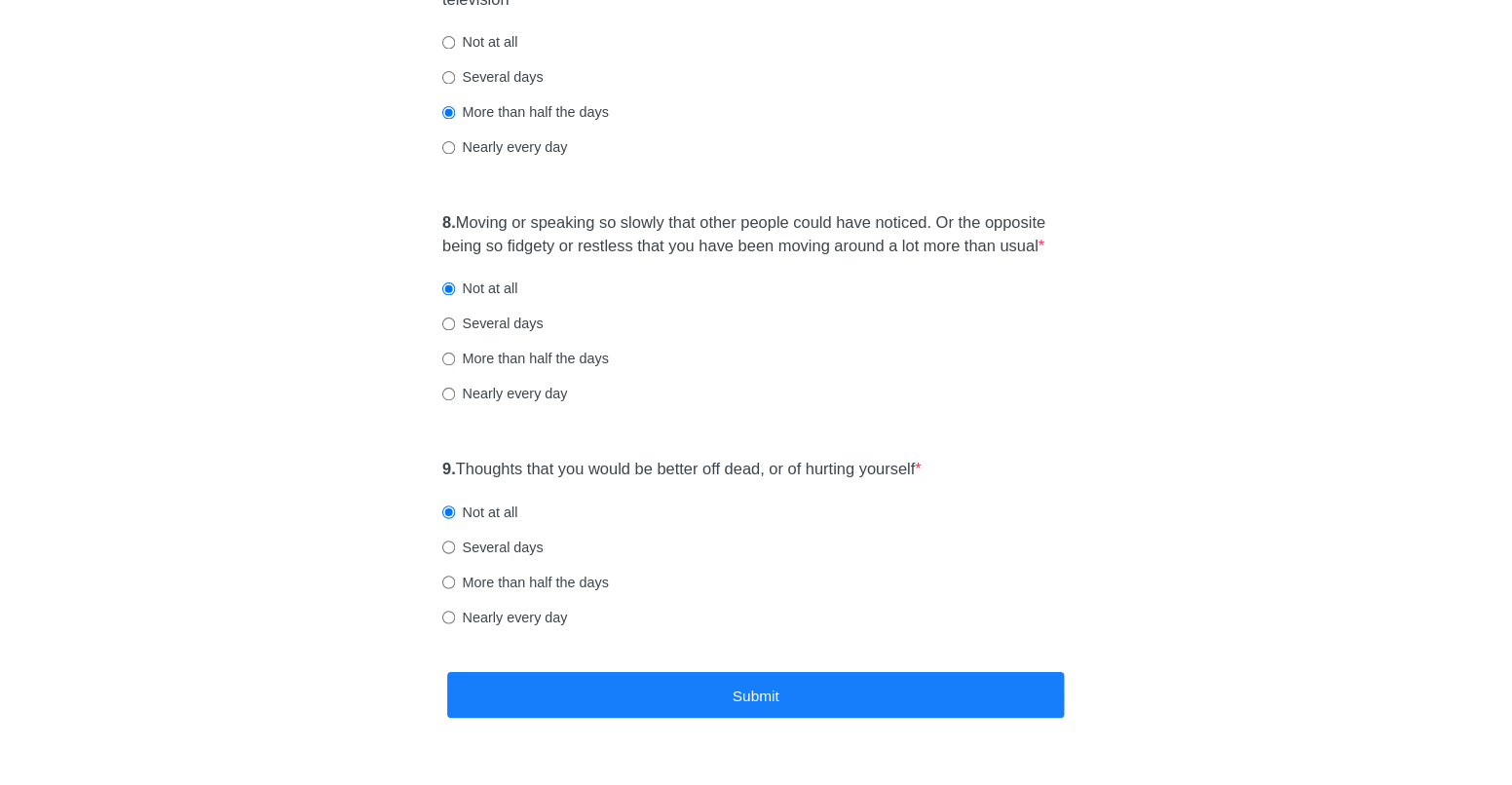 scroll, scrollTop: 0, scrollLeft: 0, axis: both 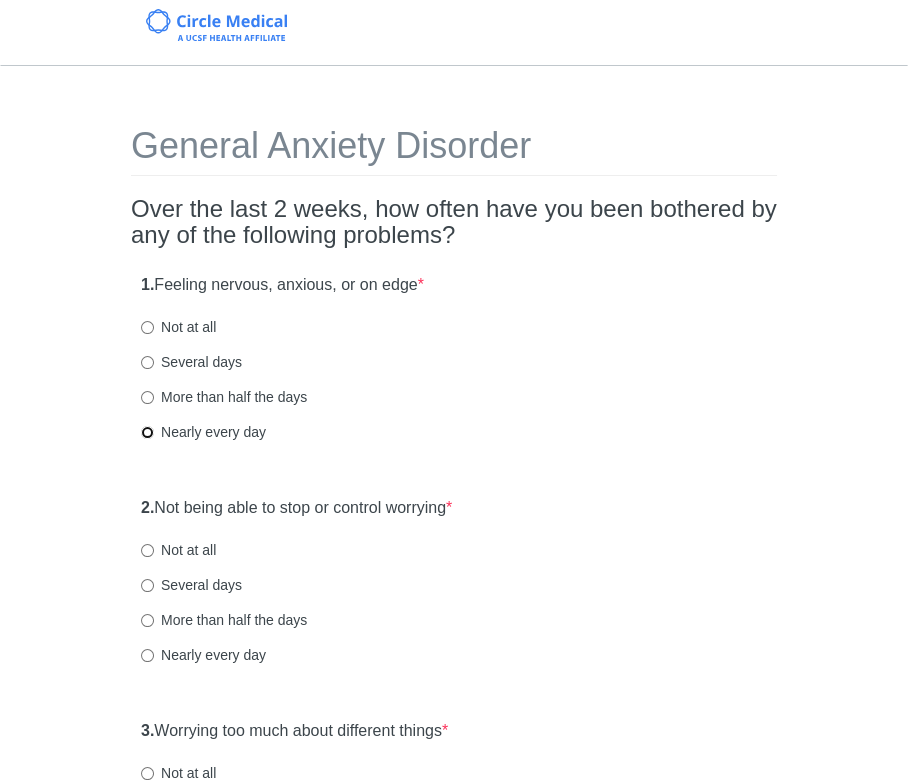 click on "Nearly every day" at bounding box center [147, 432] 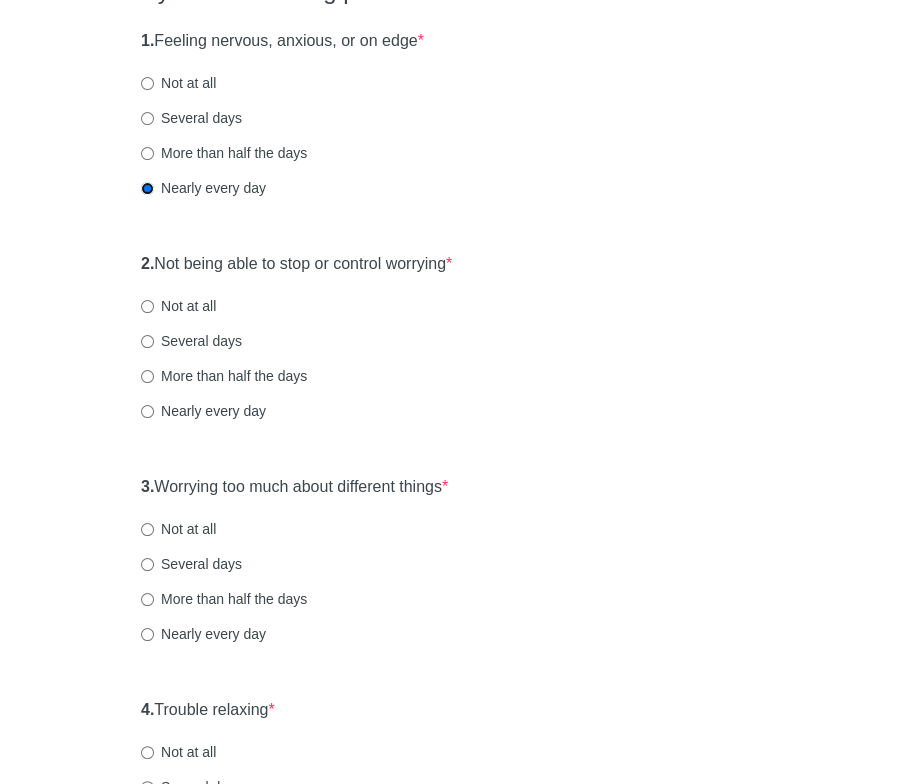 scroll, scrollTop: 250, scrollLeft: 0, axis: vertical 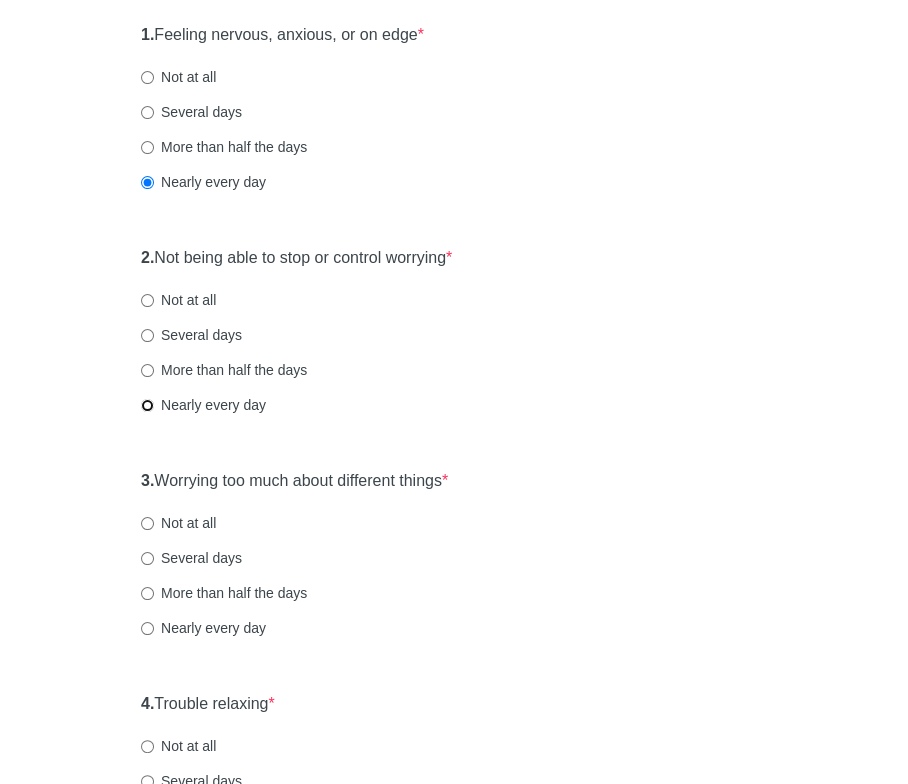 click on "Nearly every day" at bounding box center (147, 405) 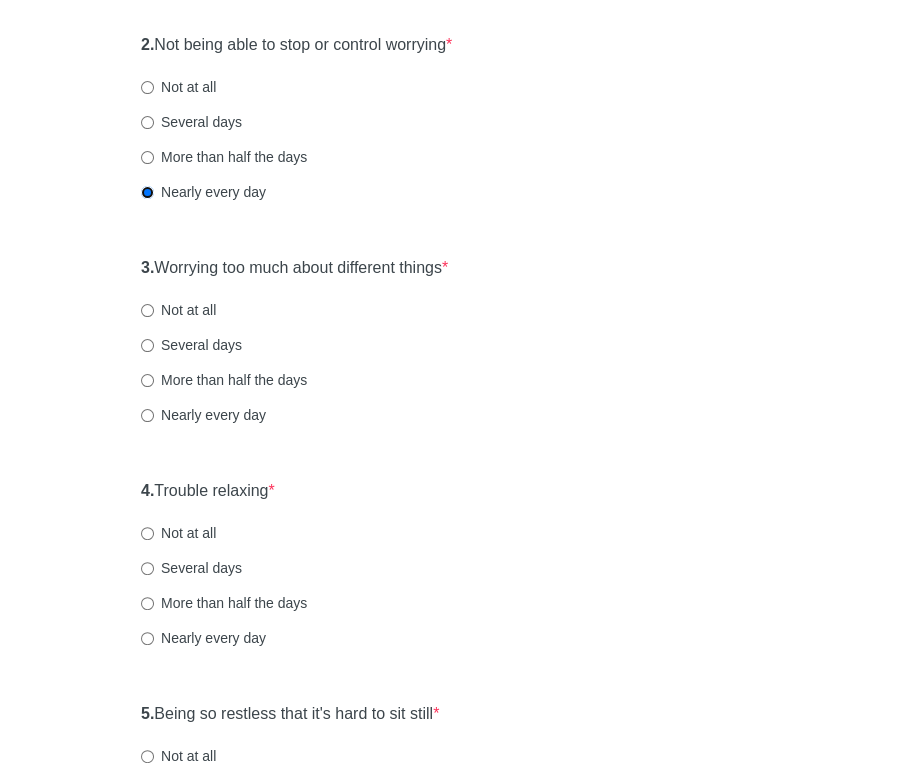 scroll, scrollTop: 483, scrollLeft: 0, axis: vertical 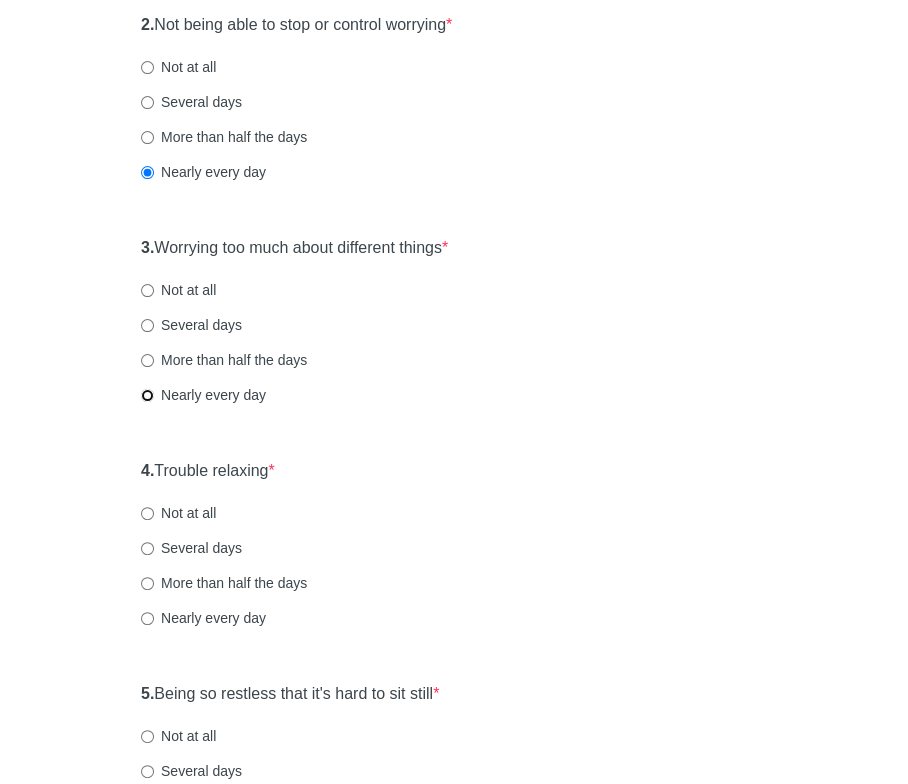 click on "Nearly every day" at bounding box center (147, 395) 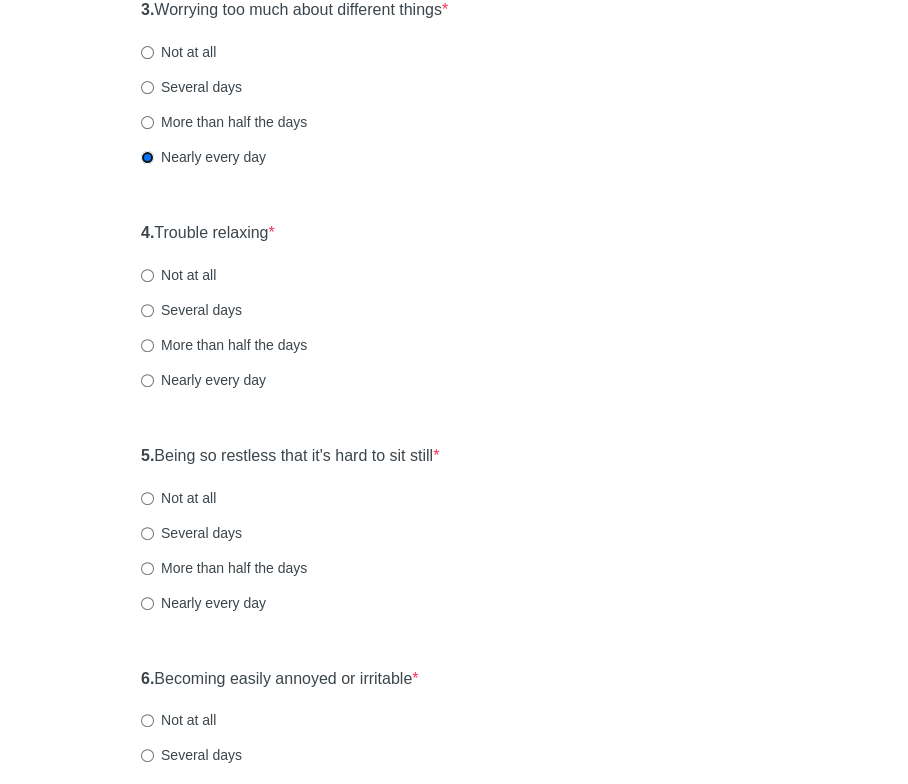 scroll, scrollTop: 724, scrollLeft: 0, axis: vertical 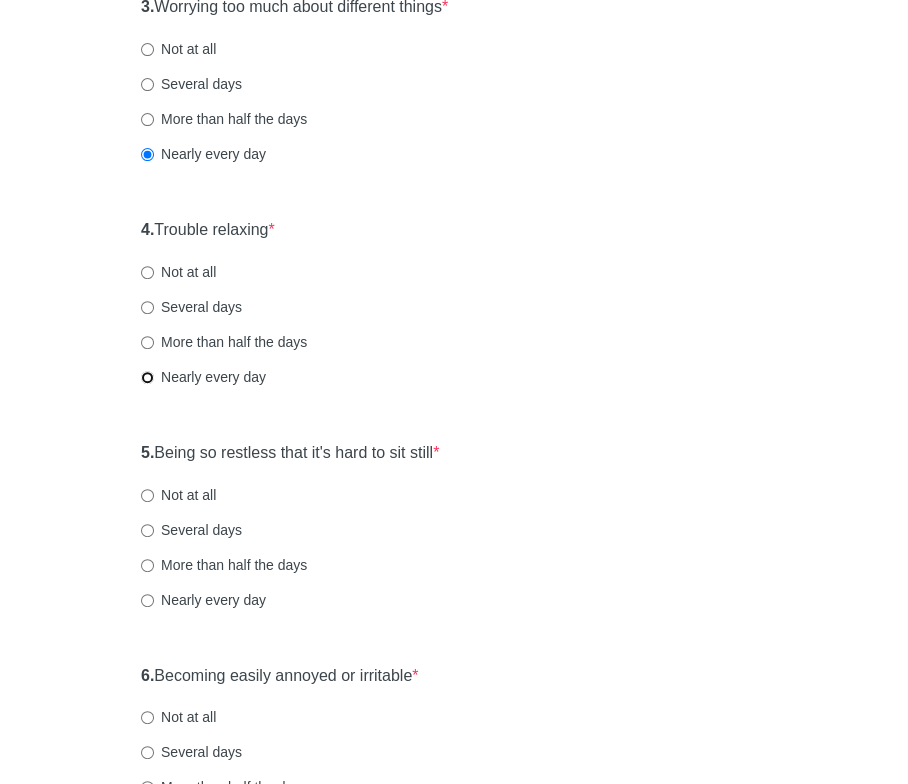 click on "Nearly every day" at bounding box center [147, 377] 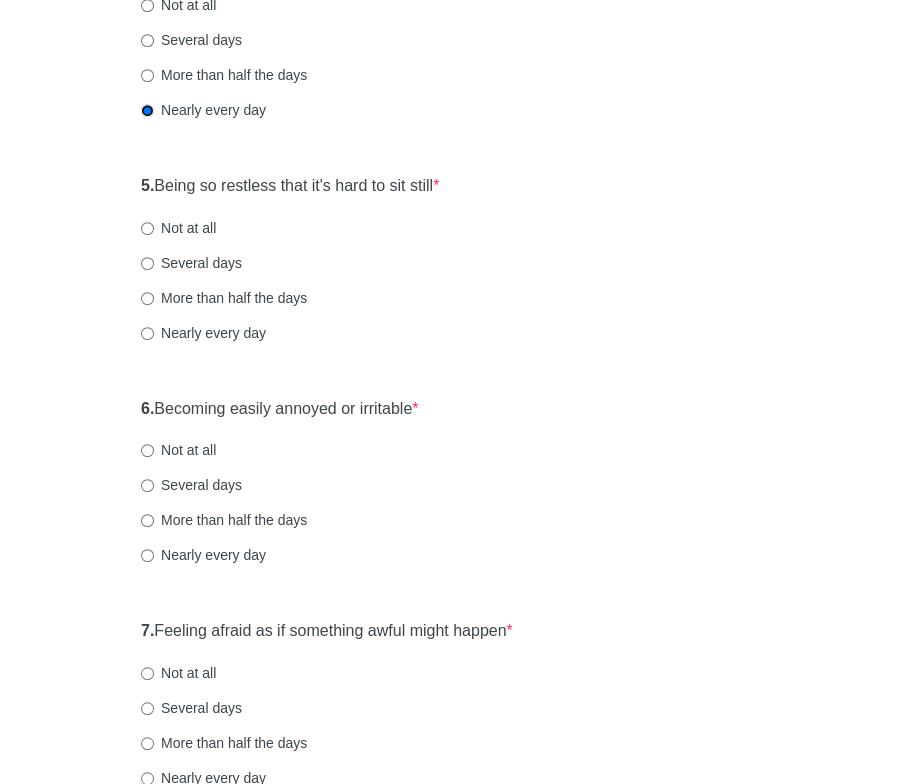 scroll, scrollTop: 1021, scrollLeft: 0, axis: vertical 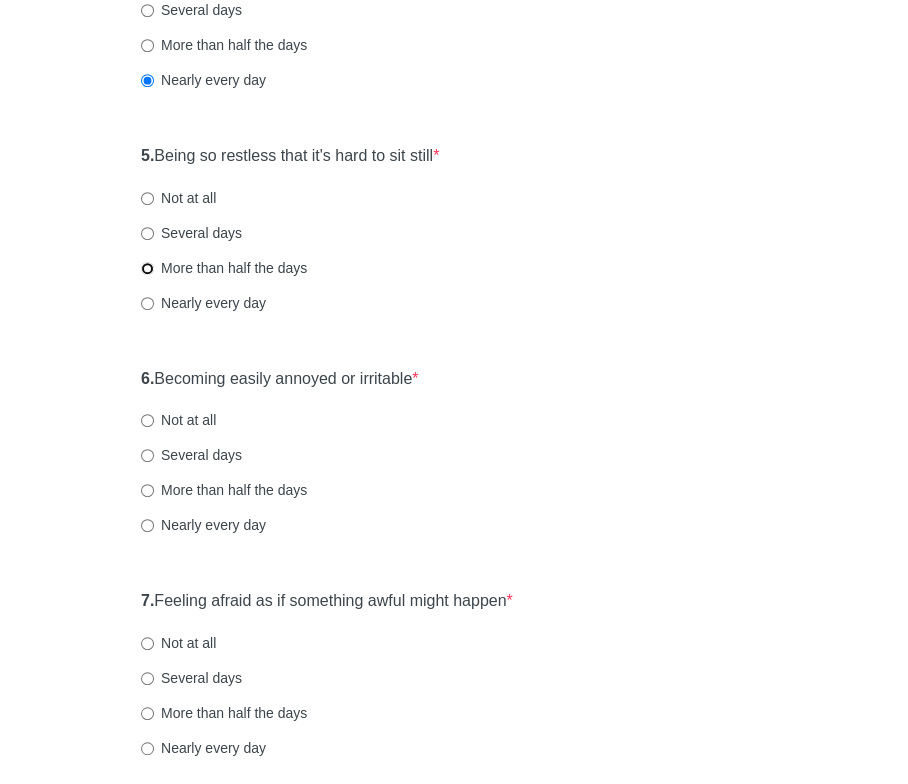 click on "More than half the days" at bounding box center (147, 268) 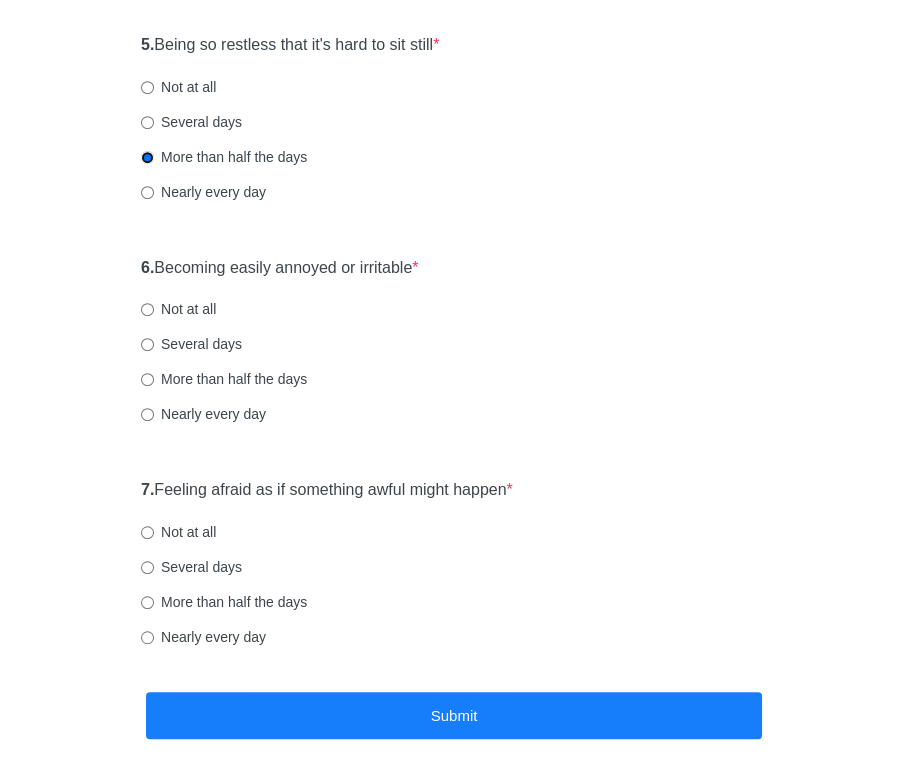 scroll, scrollTop: 1142, scrollLeft: 0, axis: vertical 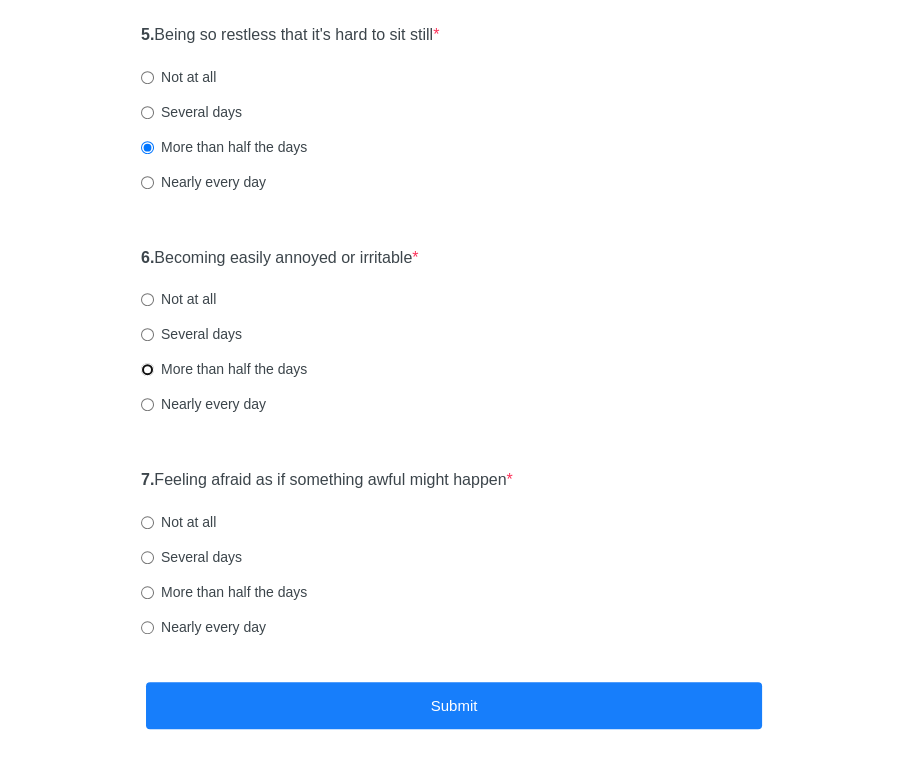 click on "More than half the days" at bounding box center [147, 369] 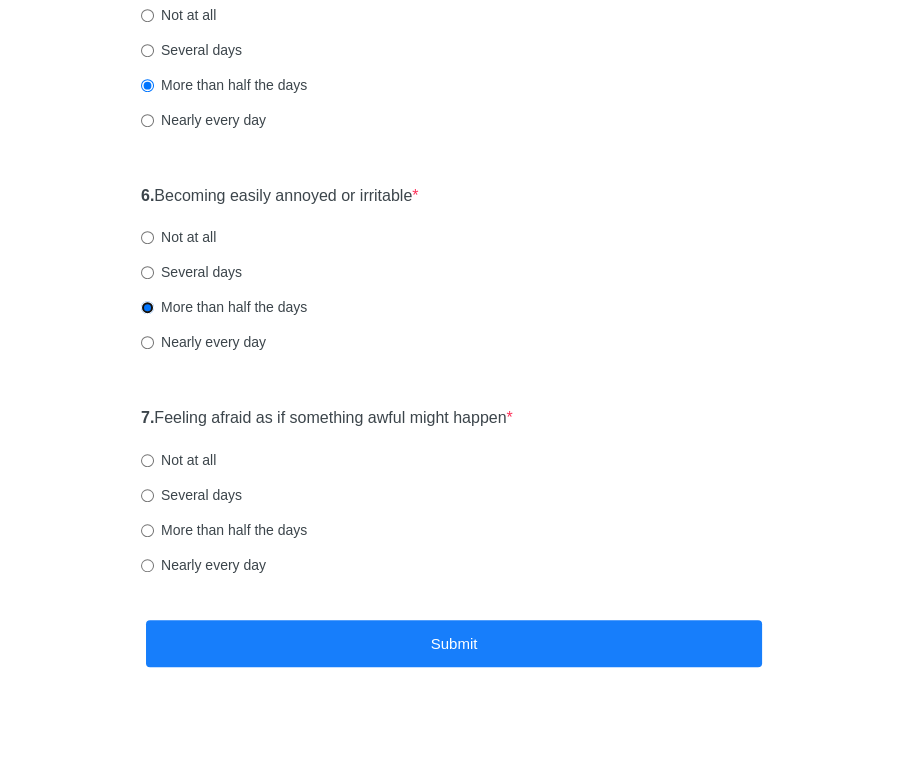 scroll, scrollTop: 1206, scrollLeft: 0, axis: vertical 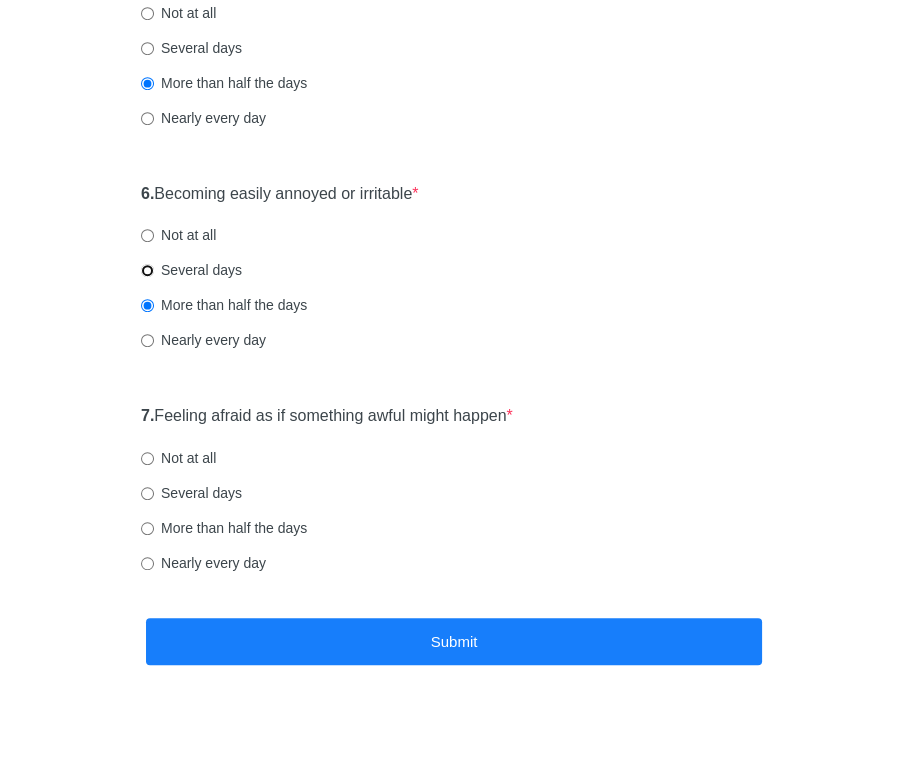 click on "Several days" at bounding box center [147, 270] 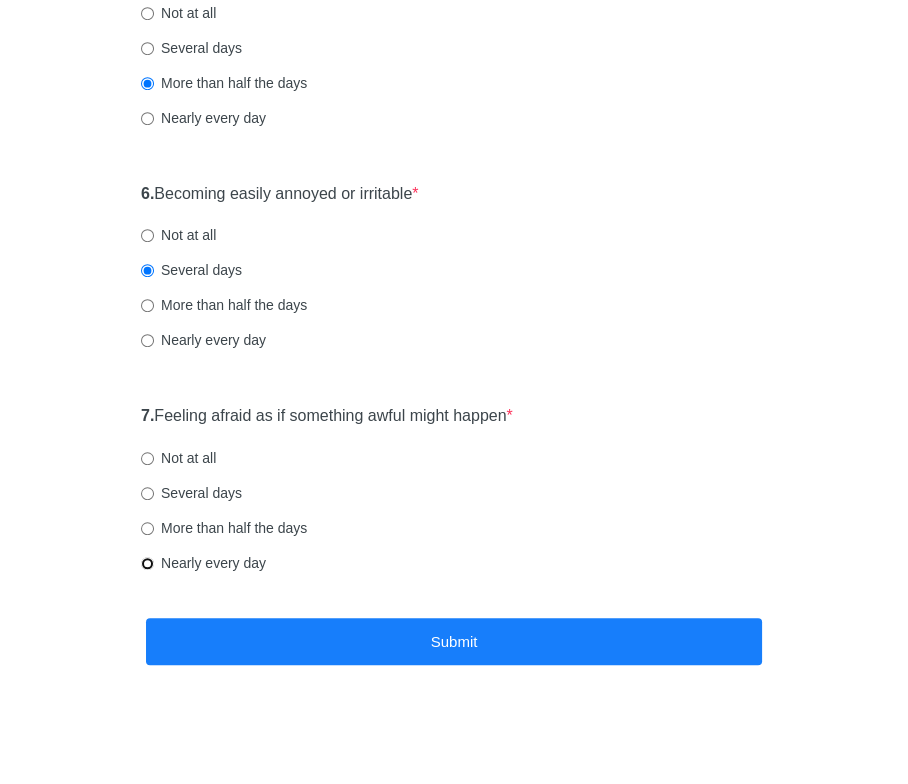 click on "Nearly every day" at bounding box center (147, 563) 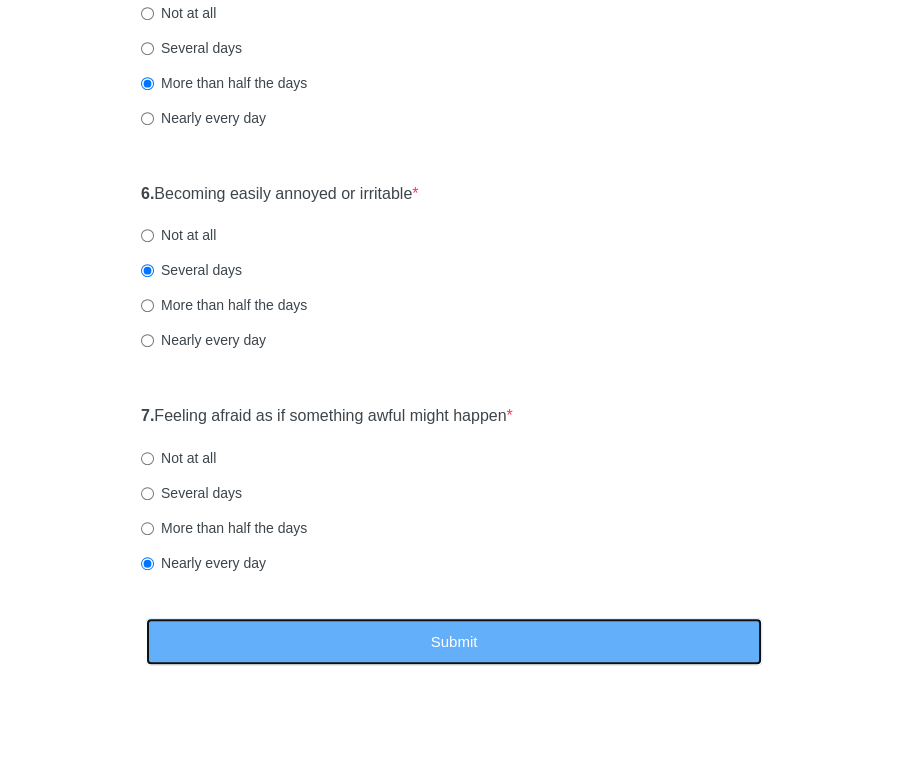 click on "Submit" at bounding box center (454, 641) 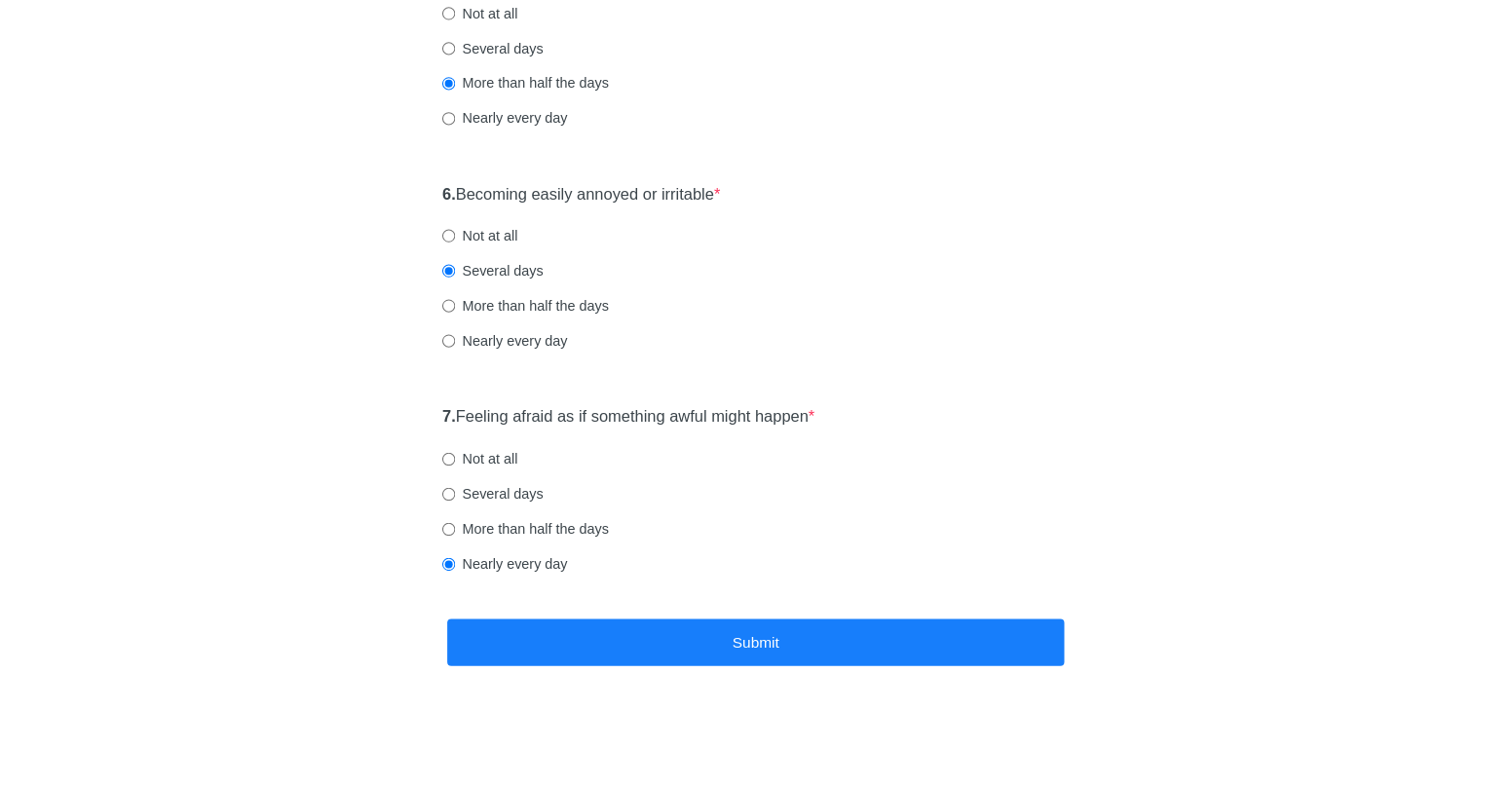 scroll, scrollTop: 0, scrollLeft: 0, axis: both 